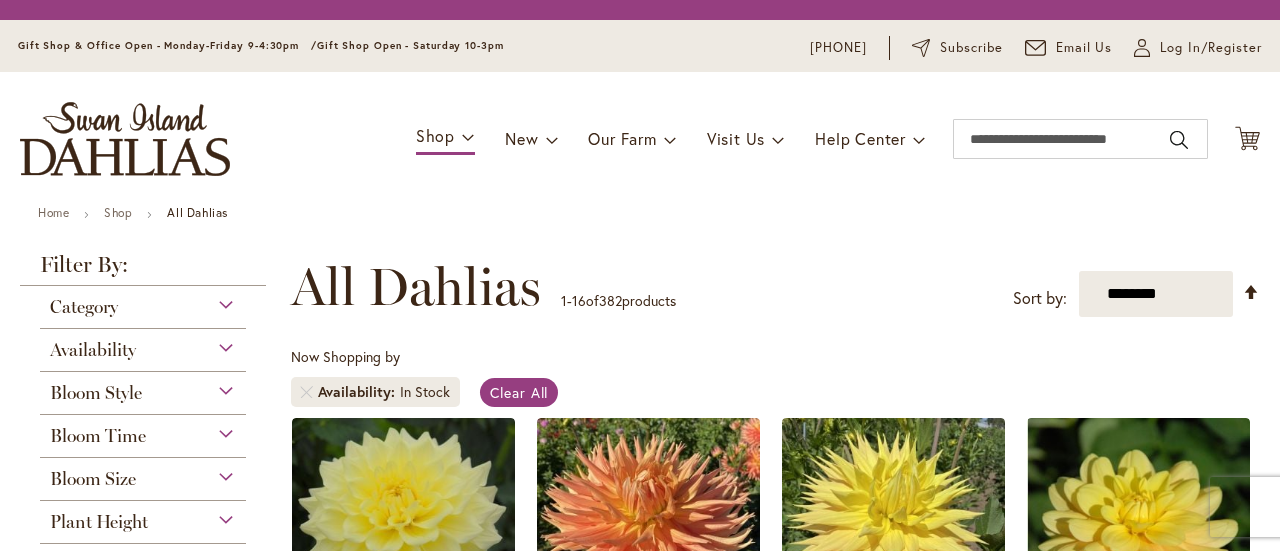 scroll, scrollTop: 0, scrollLeft: 0, axis: both 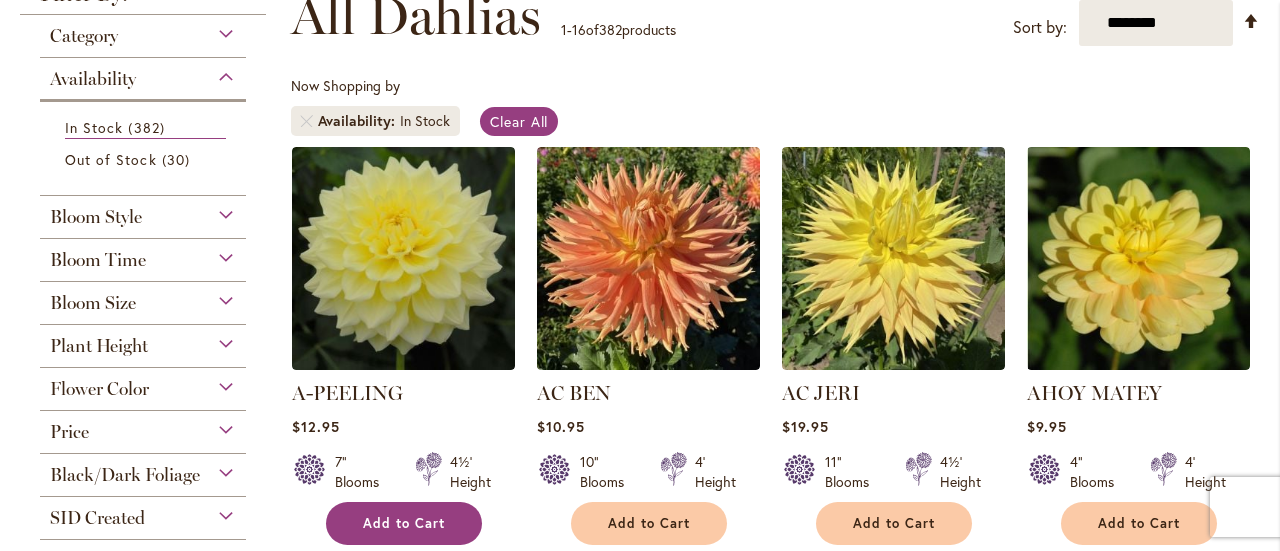 click on "Add to Cart" at bounding box center (404, 523) 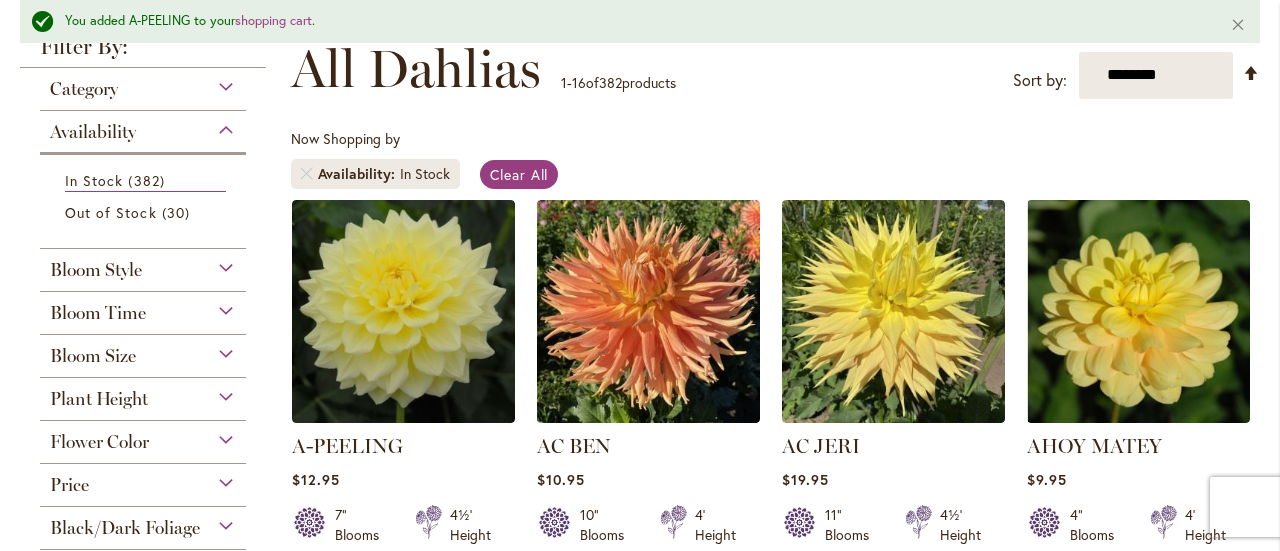 scroll, scrollTop: 363, scrollLeft: 0, axis: vertical 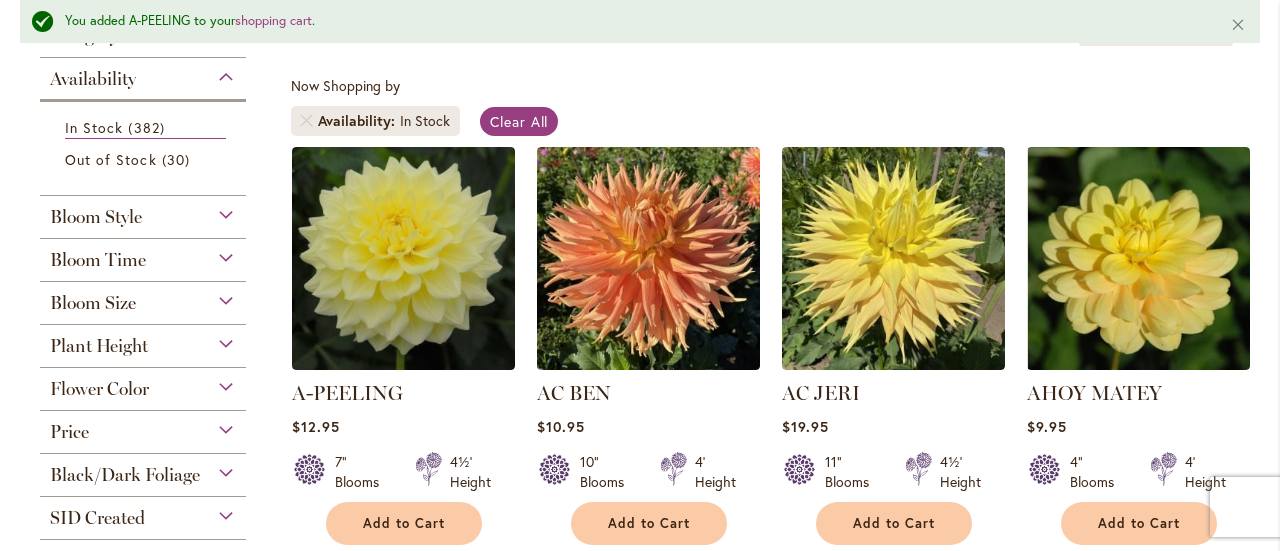 click on "**********" at bounding box center [775, 922] 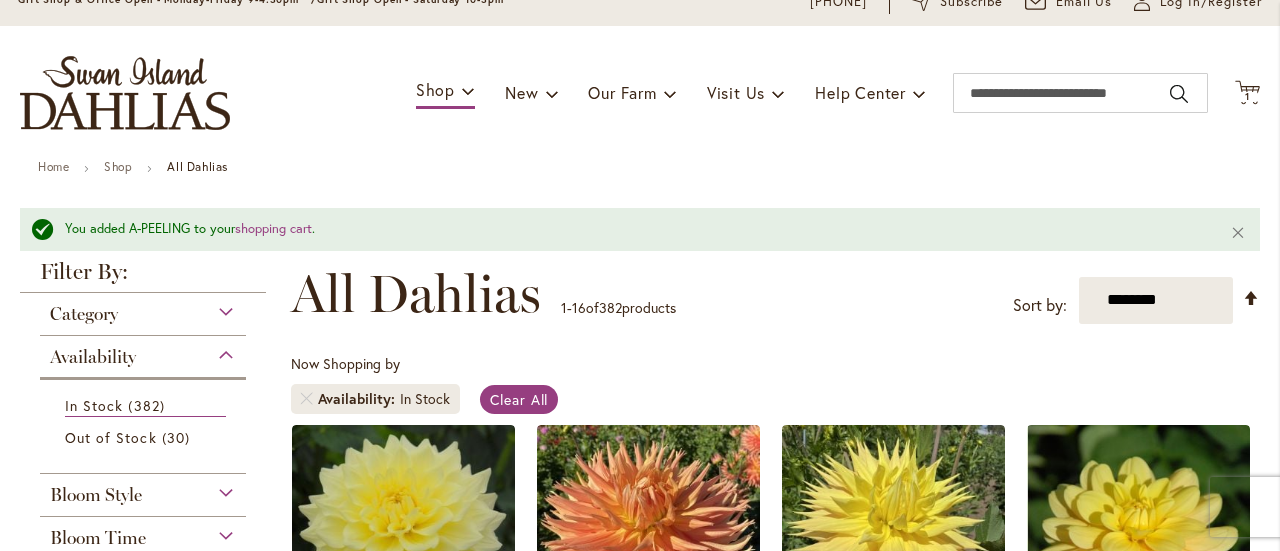 scroll, scrollTop: 0, scrollLeft: 0, axis: both 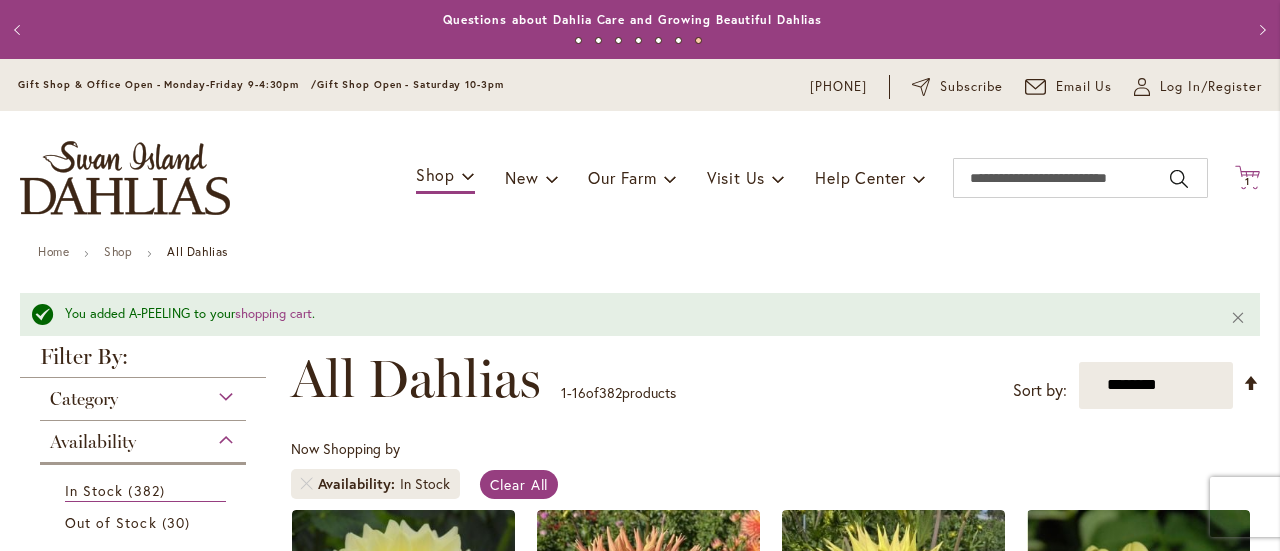 click on "Cart
.cls-1 {
fill: #231f20;
}" 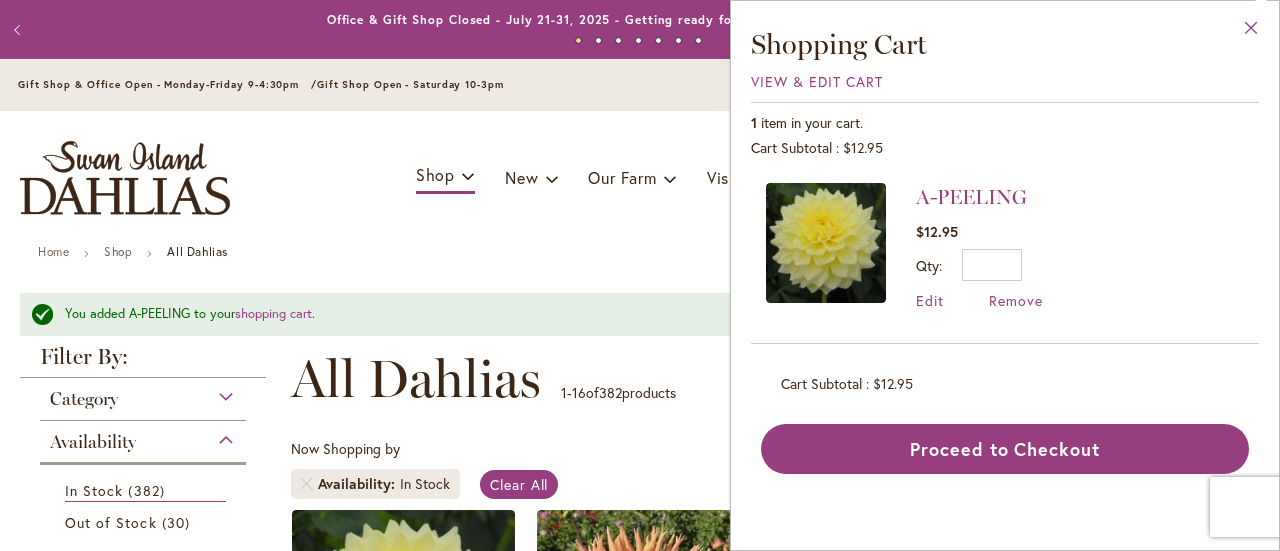 click on "Close" at bounding box center [1251, 32] 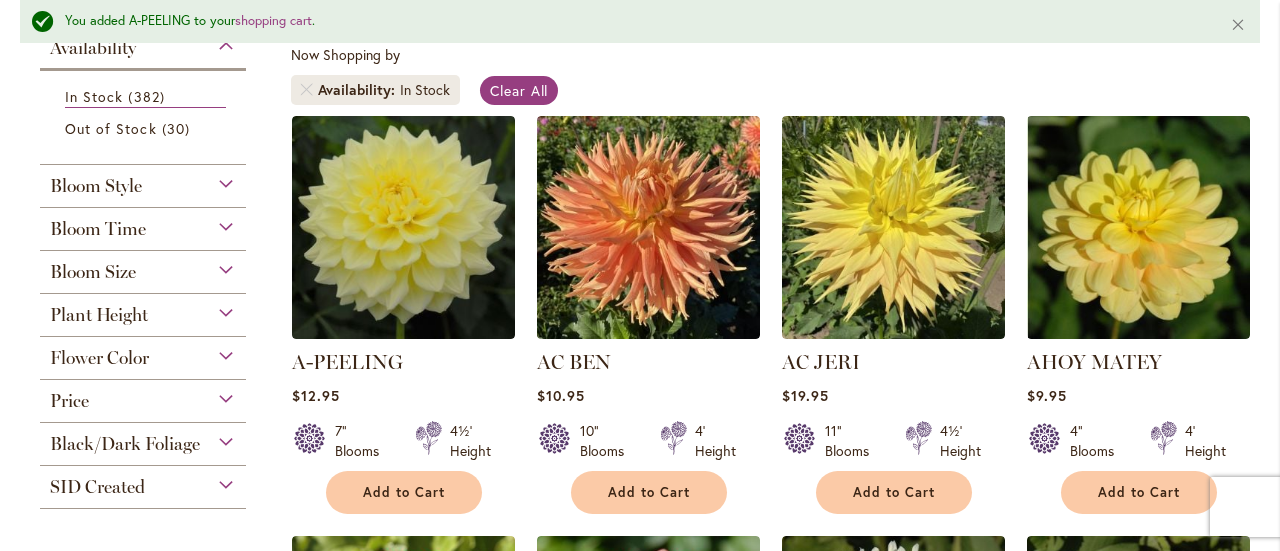 scroll, scrollTop: 156, scrollLeft: 0, axis: vertical 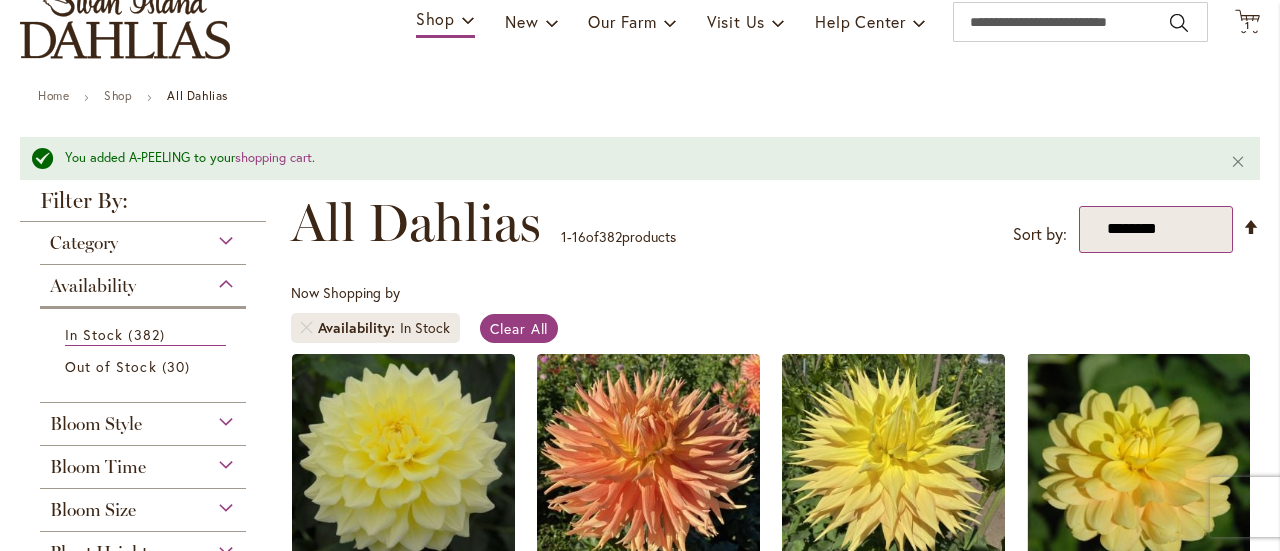 click on "**********" at bounding box center [1156, 229] 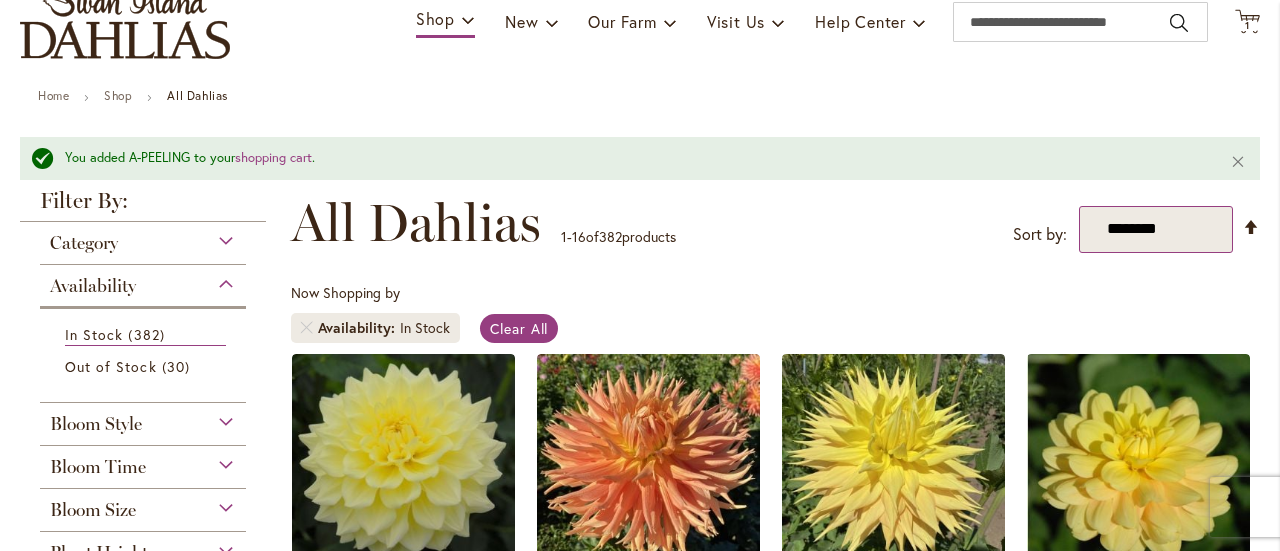 select on "****" 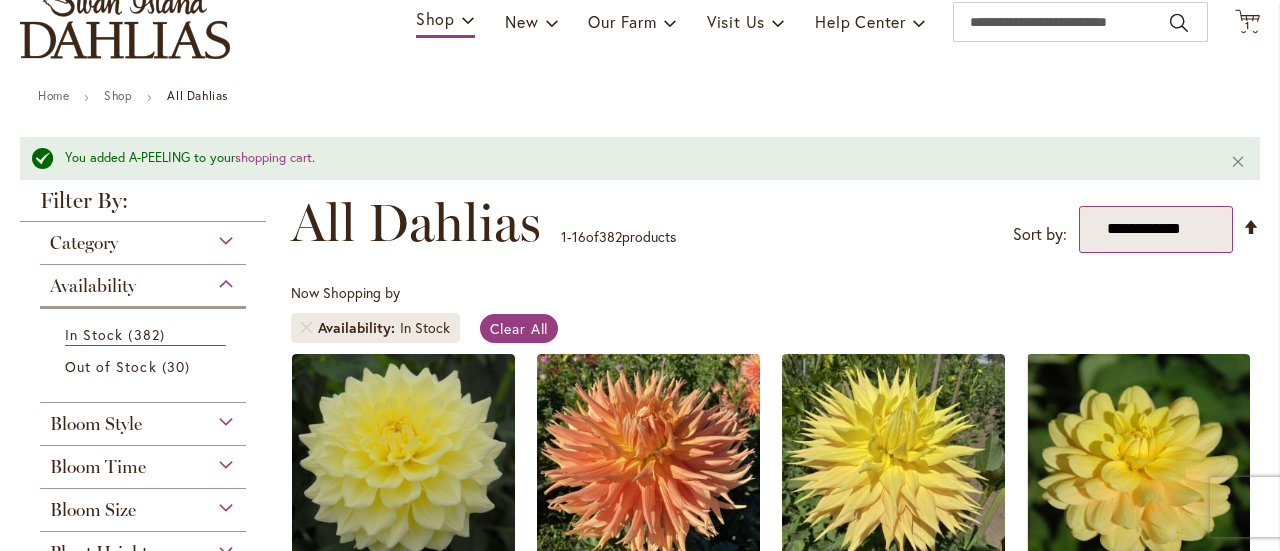 click on "**********" at bounding box center [1156, 229] 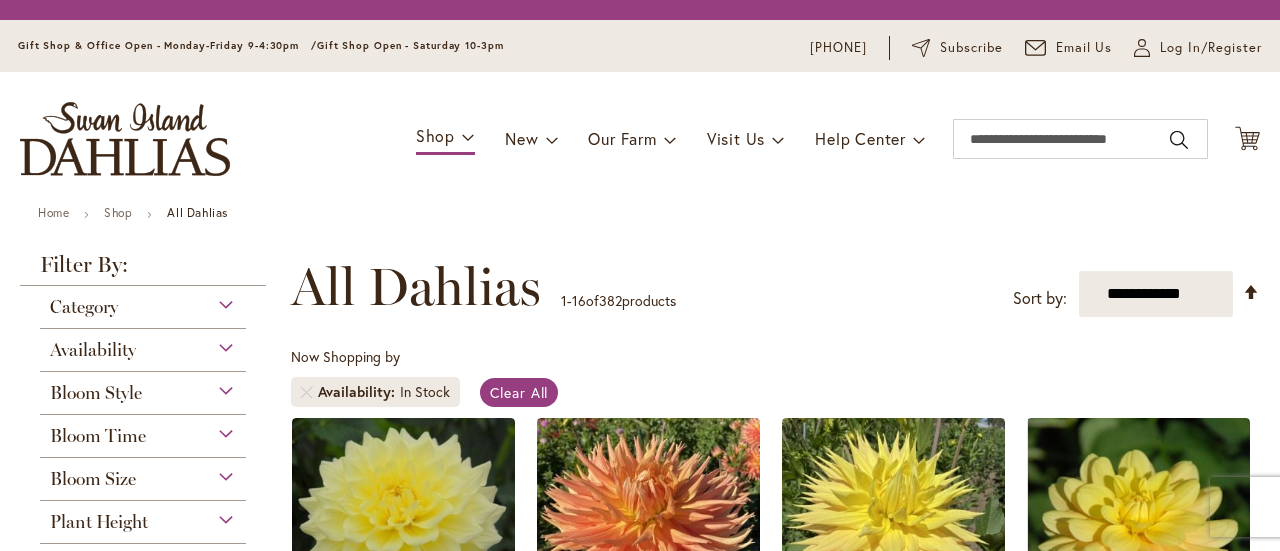 scroll, scrollTop: 0, scrollLeft: 0, axis: both 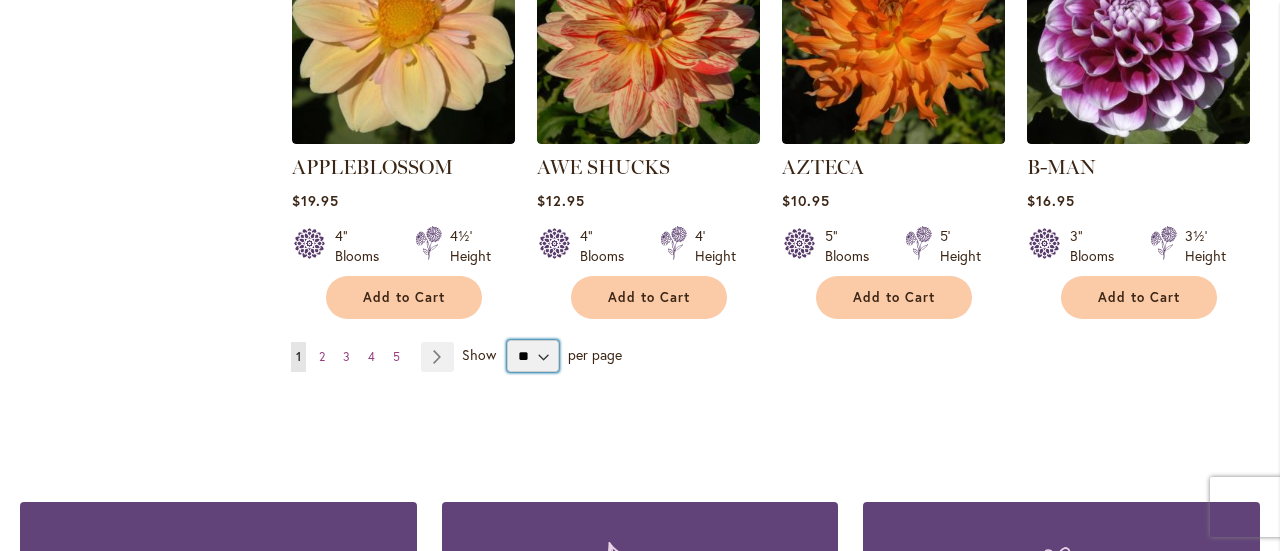 click on "**
**
**
**" at bounding box center [533, 356] 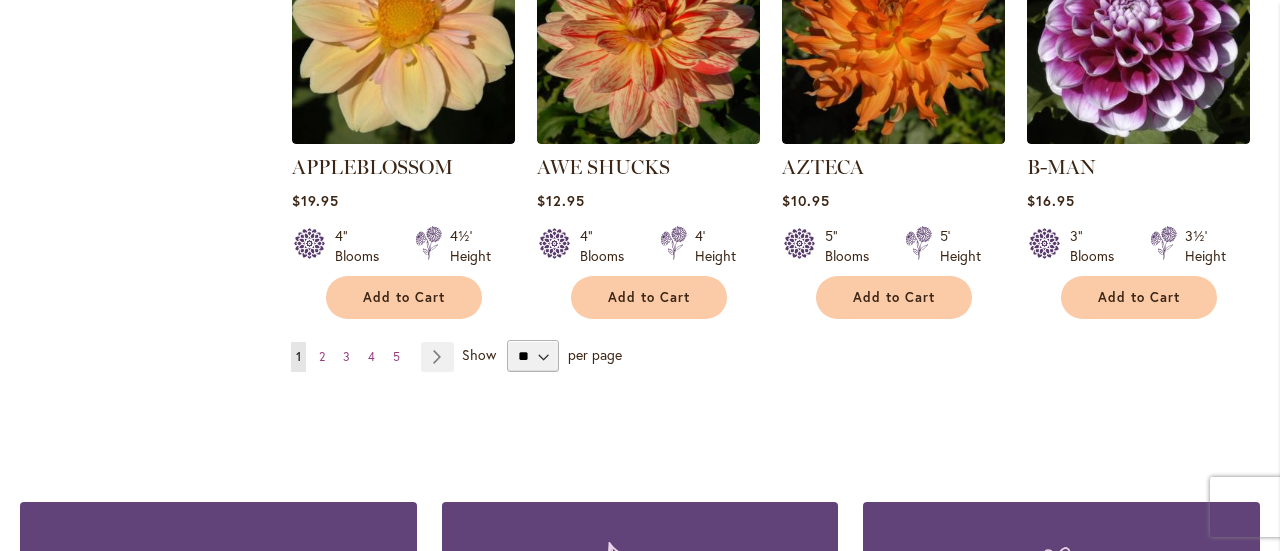 click on "Show" at bounding box center (479, 354) 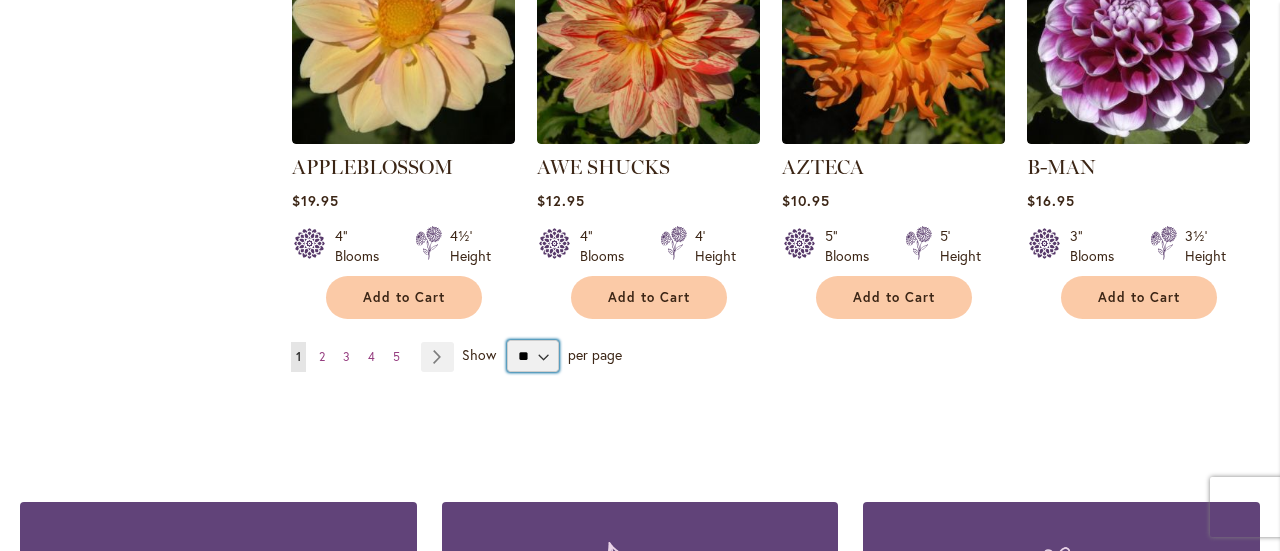 click on "**
**
**
**" at bounding box center [533, 356] 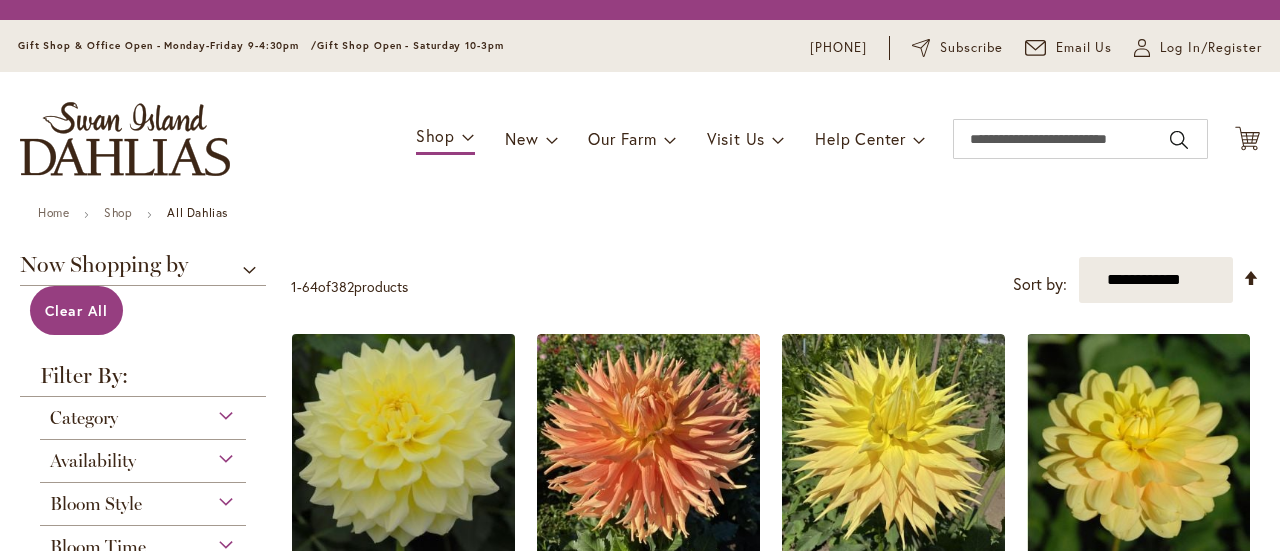 scroll, scrollTop: 0, scrollLeft: 0, axis: both 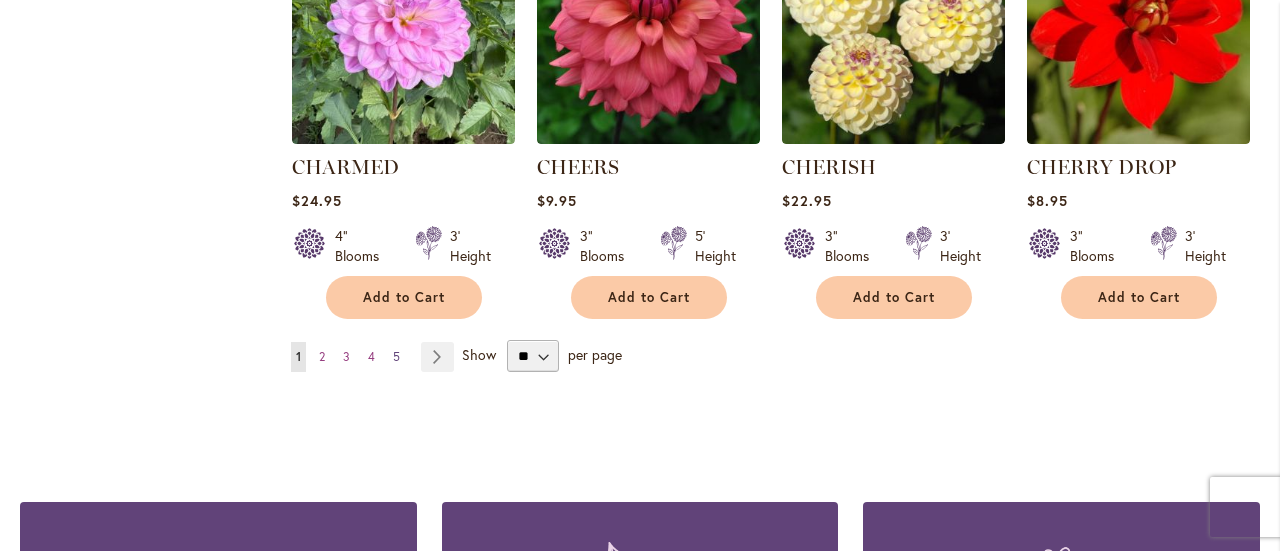 click on "5" at bounding box center [396, 356] 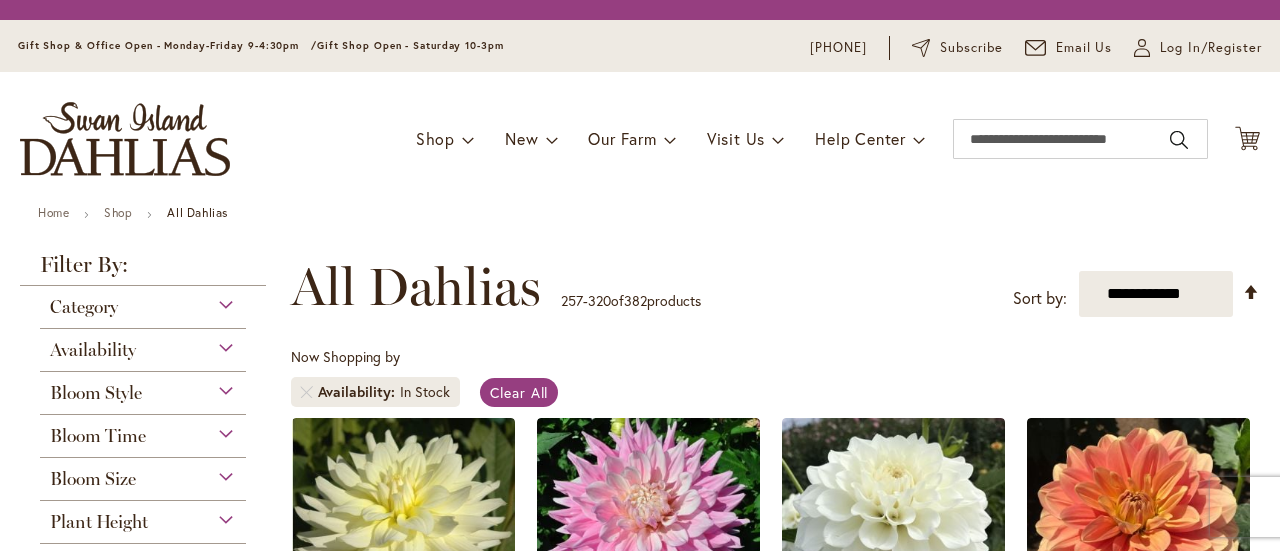 scroll, scrollTop: 0, scrollLeft: 0, axis: both 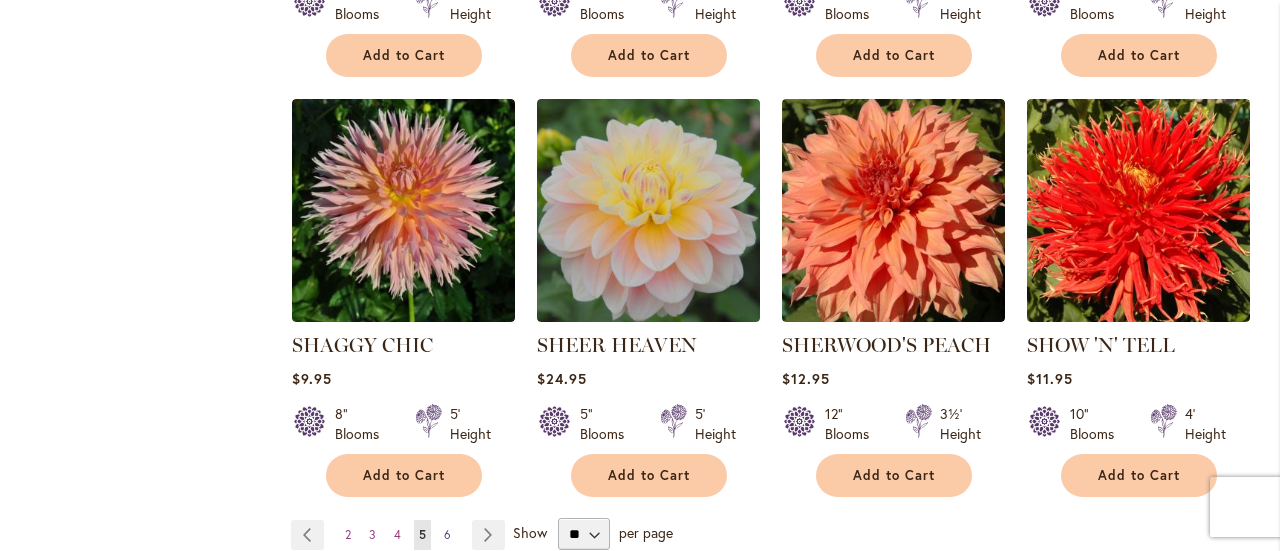 click on "6" at bounding box center [447, 534] 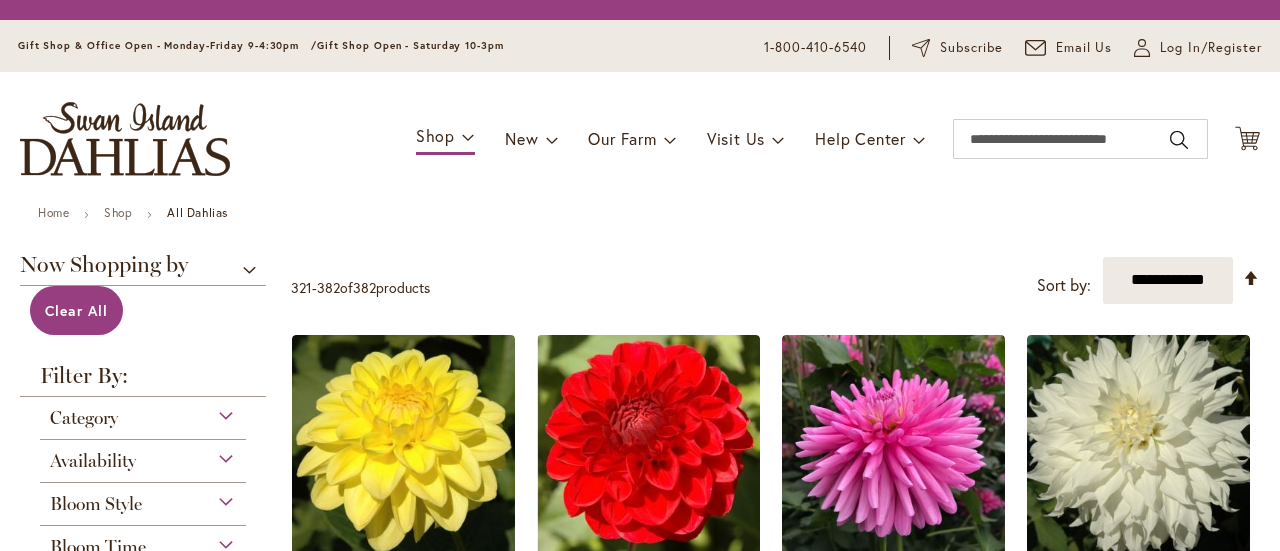 click on "SISA
Rating:
87%
2                  Reviews
$9.95
4" Blooms 18" Height Add to Cart" at bounding box center [775, 2772] 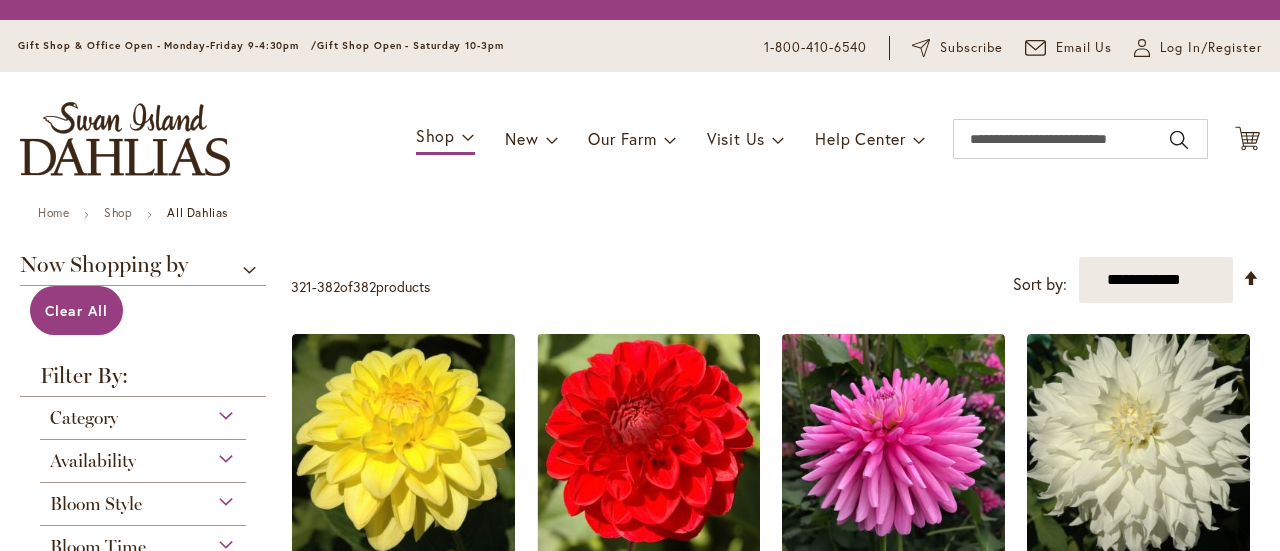 scroll, scrollTop: 0, scrollLeft: 0, axis: both 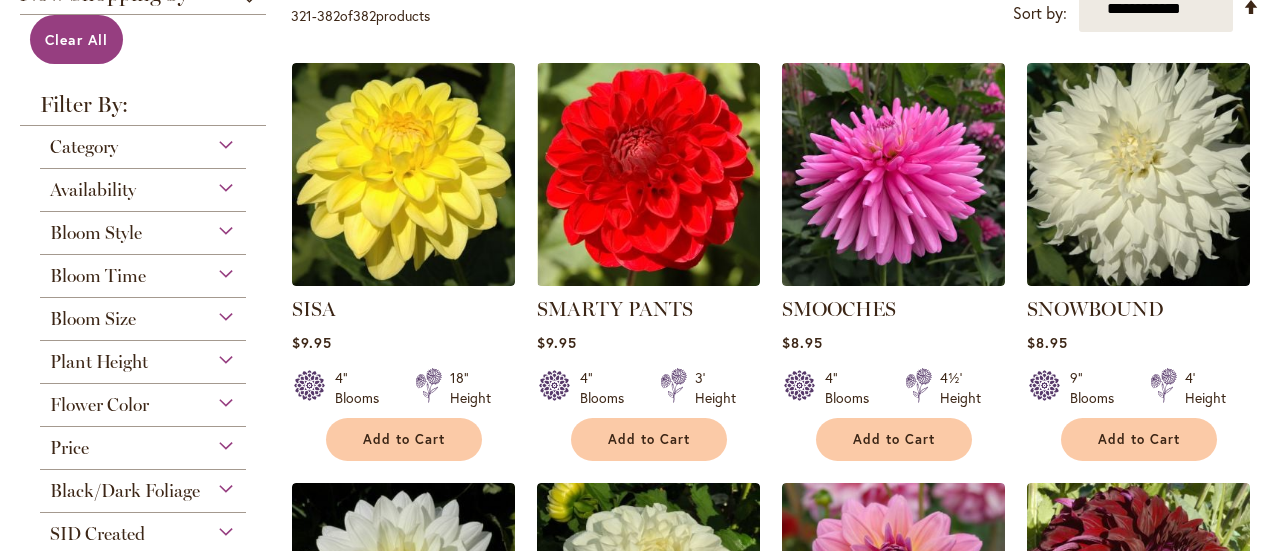 click at bounding box center [403, 174] 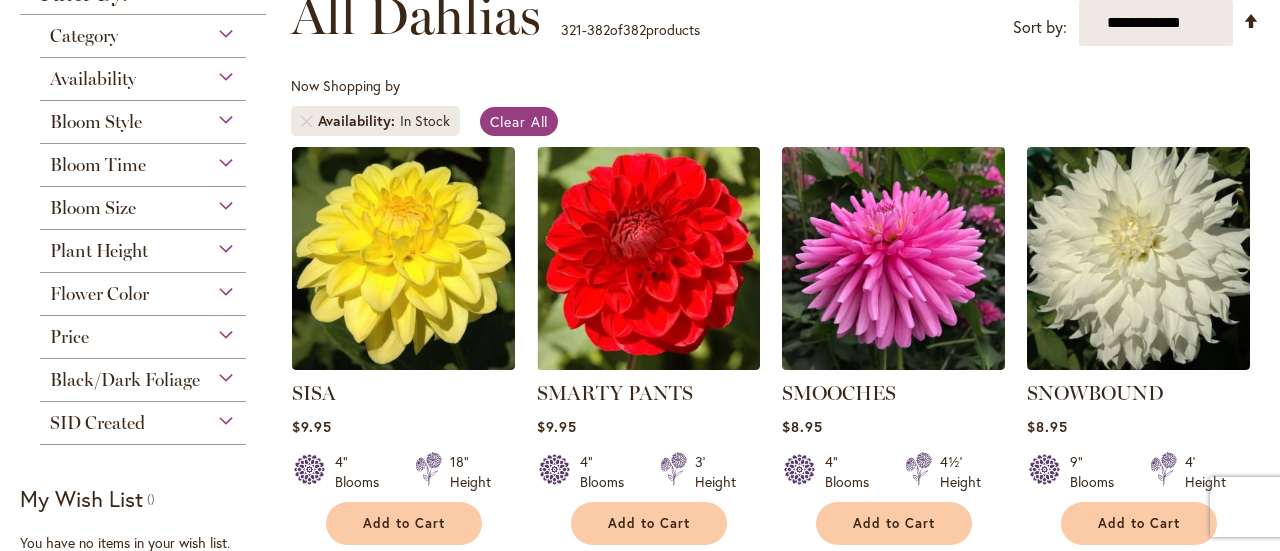 scroll, scrollTop: 160, scrollLeft: 0, axis: vertical 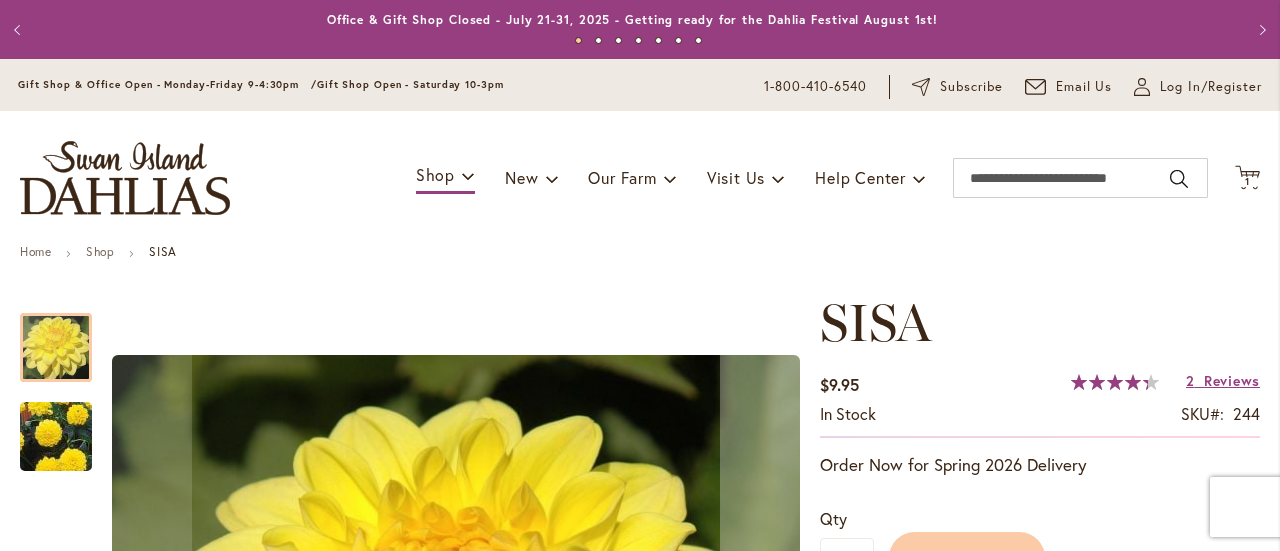 drag, startPoint x: 1255, startPoint y: 75, endPoint x: 1279, endPoint y: 184, distance: 111.61093 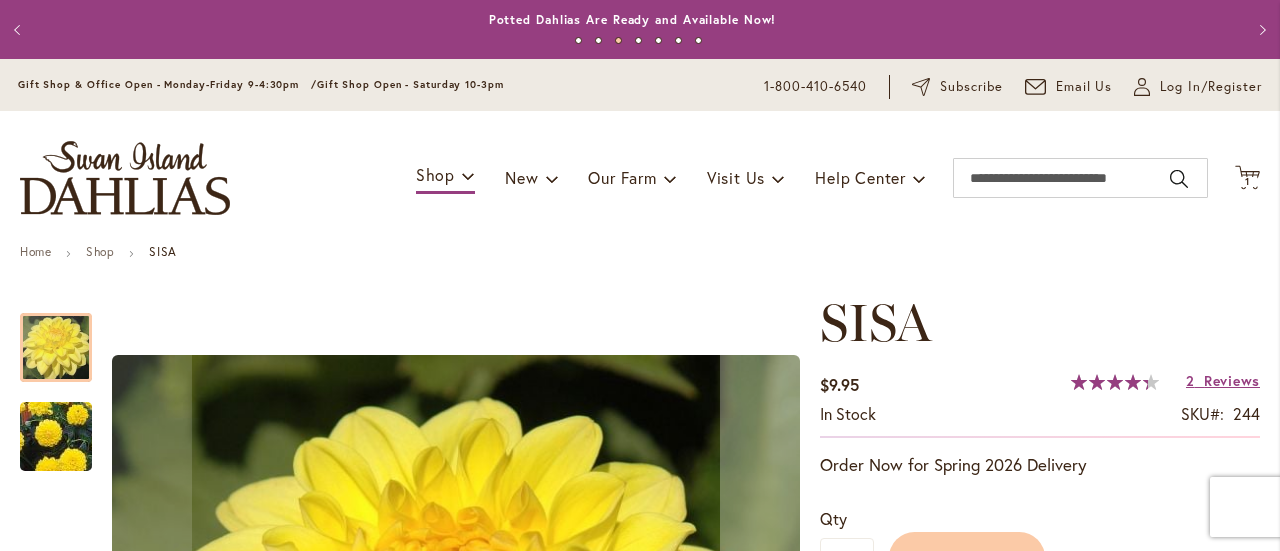 scroll, scrollTop: 0, scrollLeft: 0, axis: both 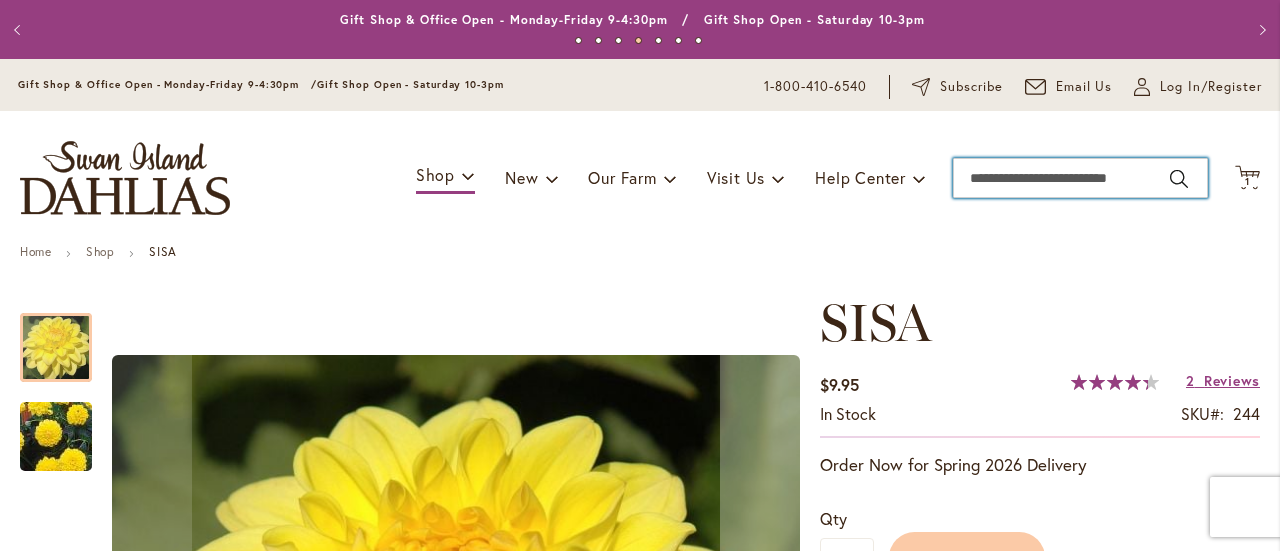 click on "Search" at bounding box center [1080, 178] 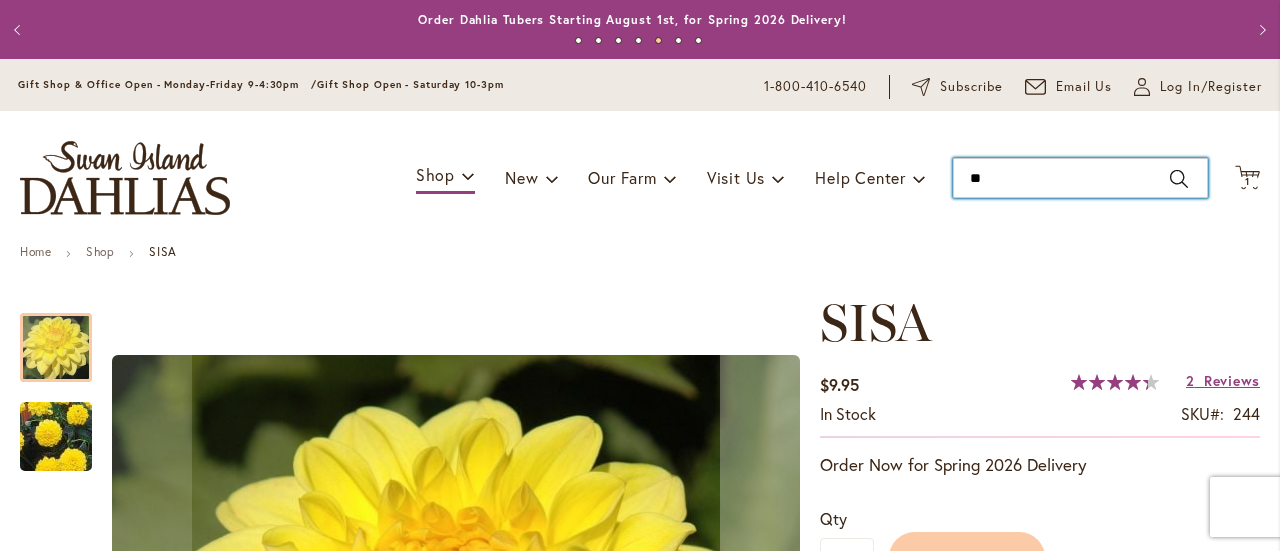 type on "*" 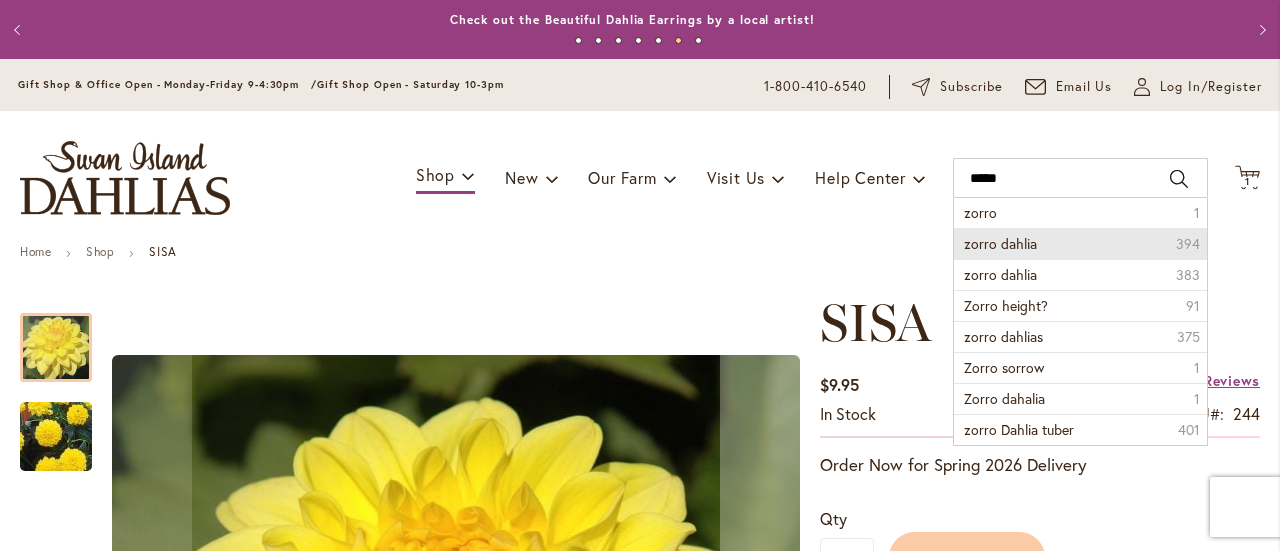 click on "zorro dahlia 394" at bounding box center [1080, 243] 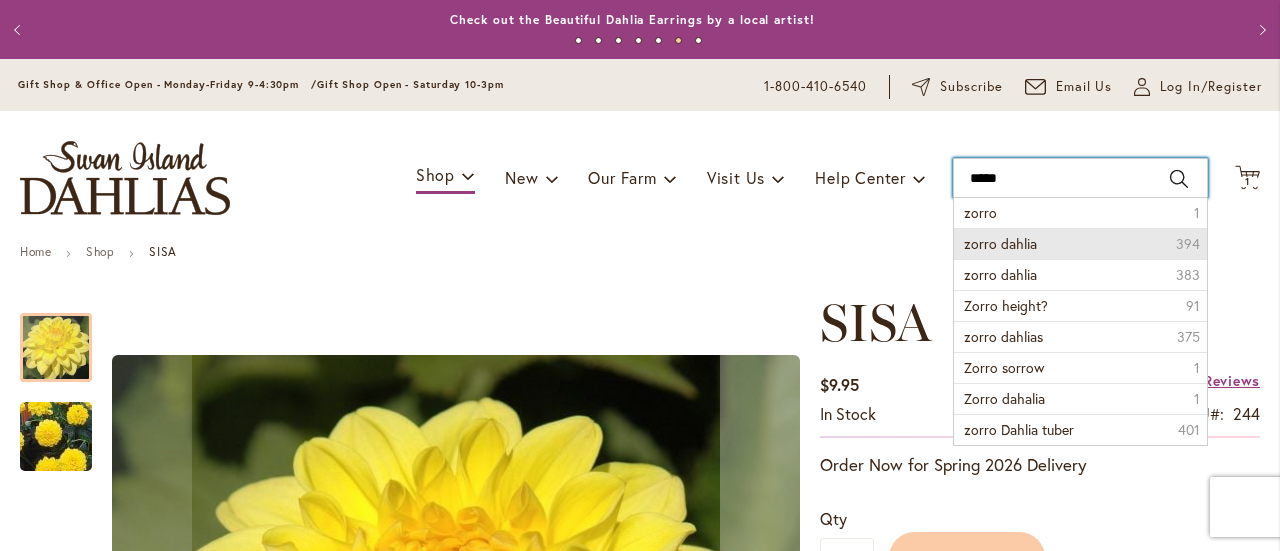 type on "**********" 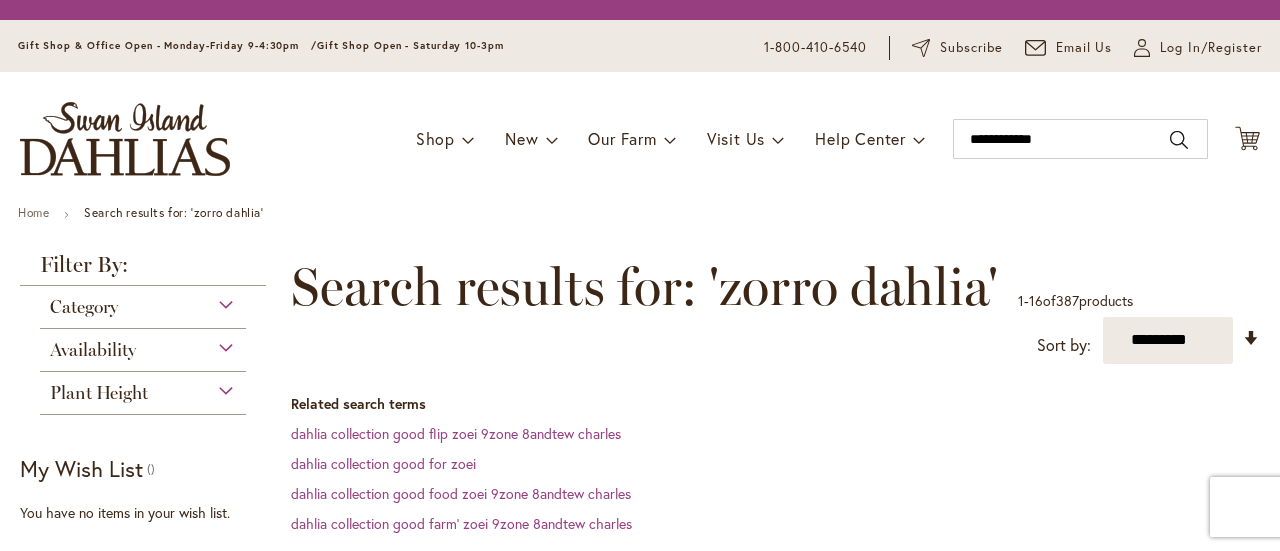 scroll, scrollTop: 0, scrollLeft: 0, axis: both 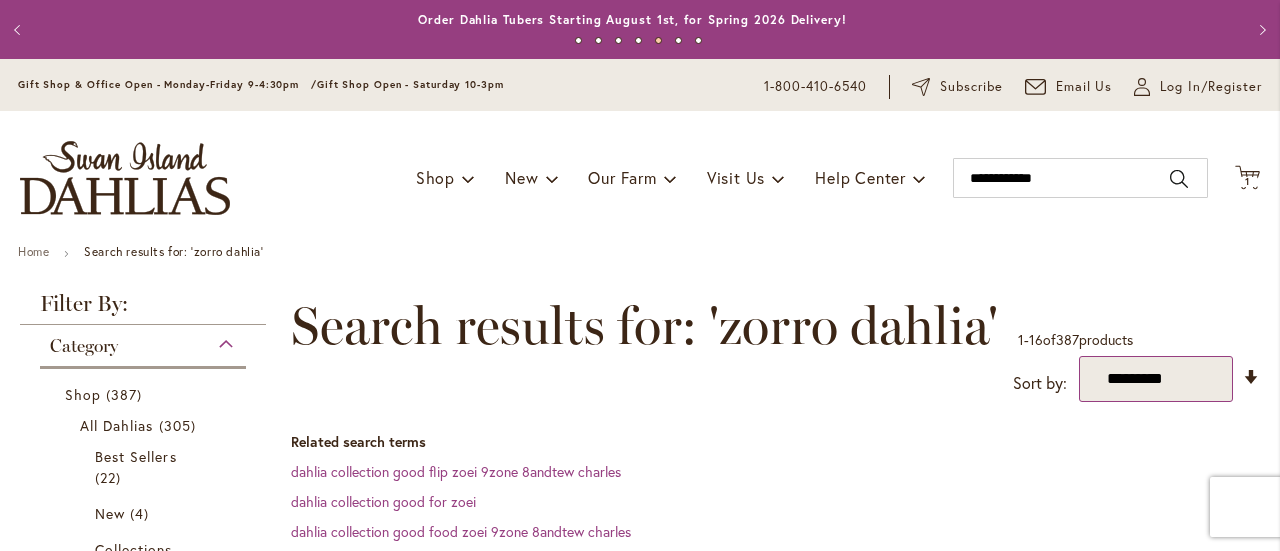 click on "**********" at bounding box center (1156, 379) 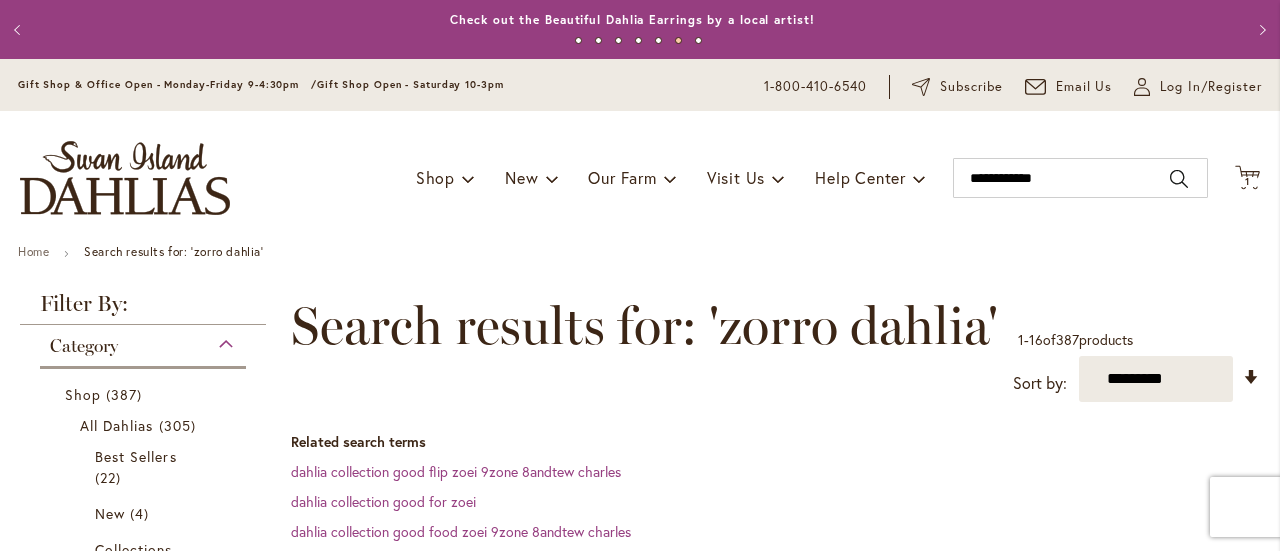 click on "Related search terms" at bounding box center [775, 442] 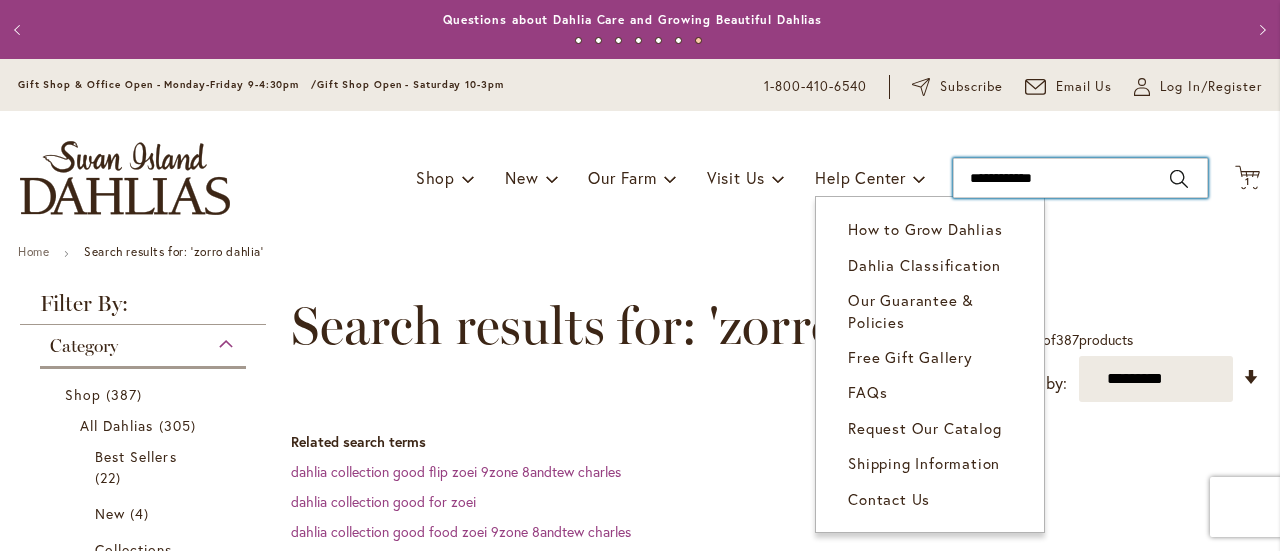 drag, startPoint x: 1048, startPoint y: 176, endPoint x: 909, endPoint y: 195, distance: 140.29256 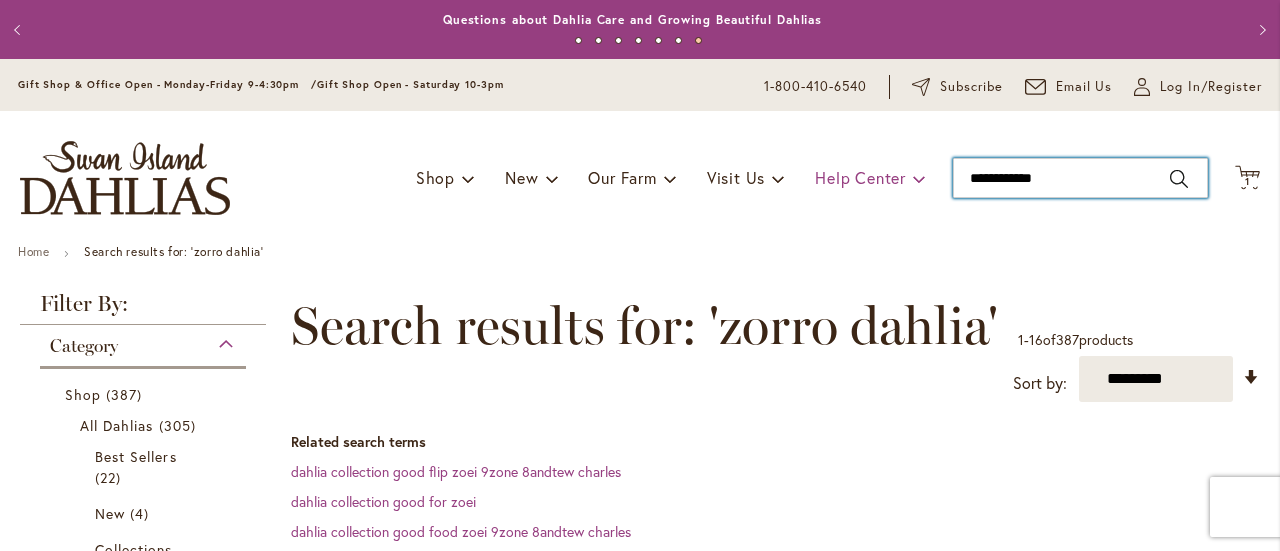 click on "Help Center" at bounding box center (870, 178) 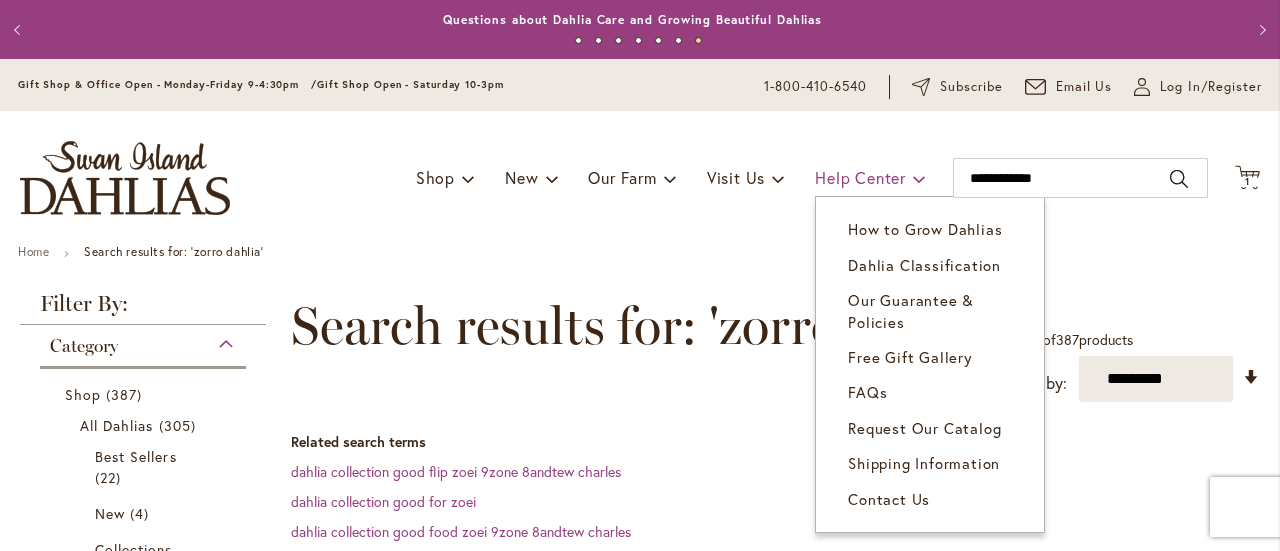 click on "How to Grow Dahlias
Dahlia Classification
Our Guarantee & Policies
Free Gift Gallery
FAQs
Request Our Catalog
Shipping Information
Contact Us" at bounding box center (930, 364) 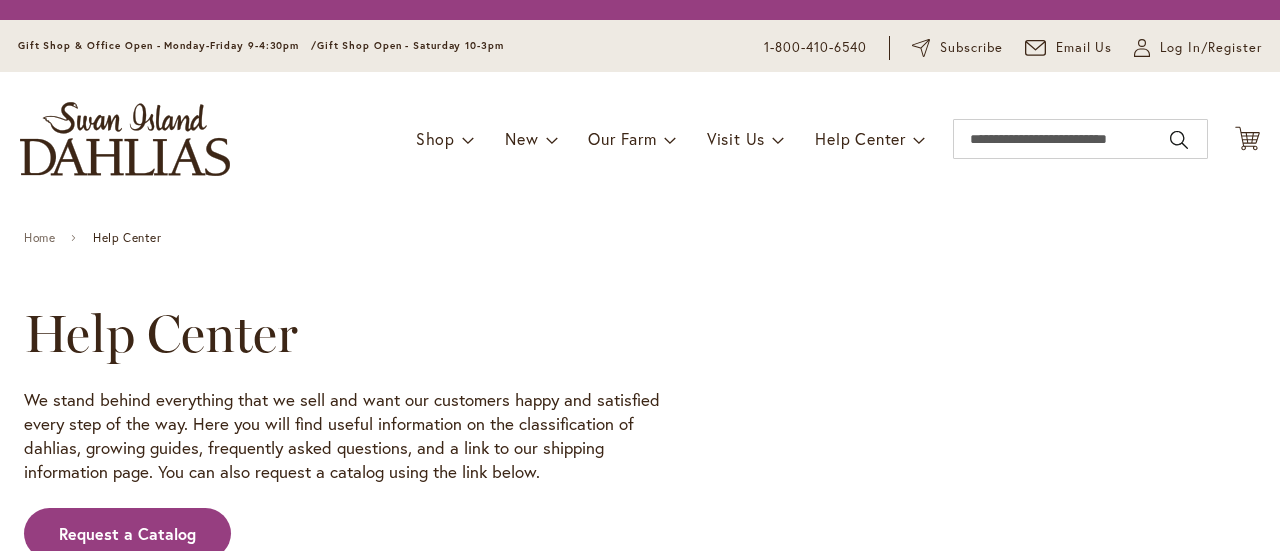 click on "Toggle Nav
Shop
Dahlia Tubers
Collections
Fresh Cut Dahlias
Gardening Supplies
Gift Cards
Request a Catalog
Gifts, Clothing & Specialty Items" at bounding box center (640, 139) 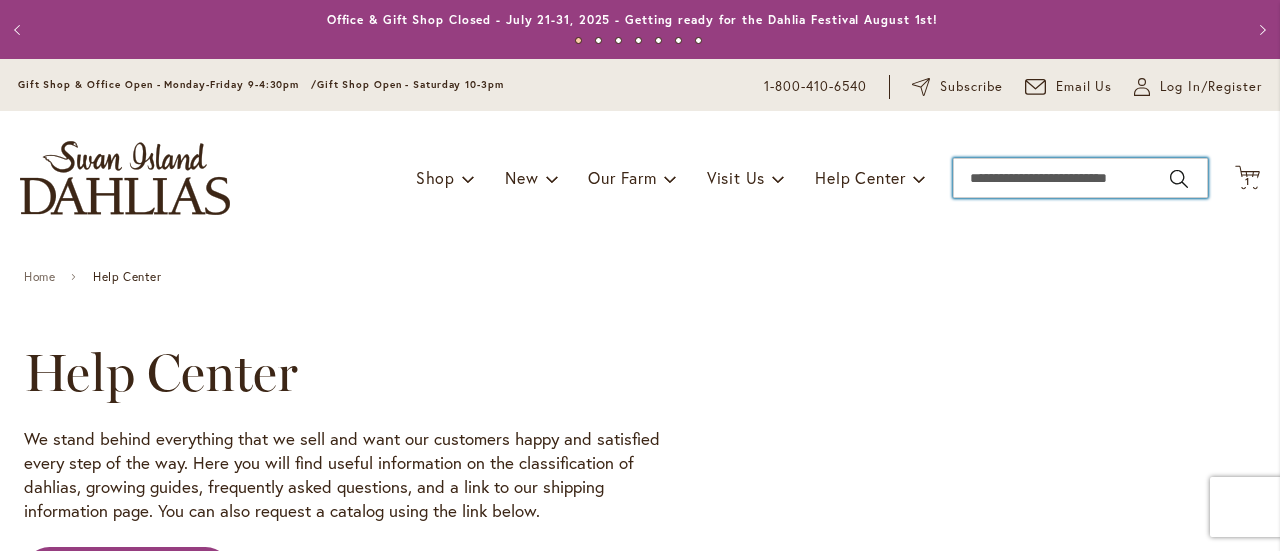 click on "Search" at bounding box center (1080, 178) 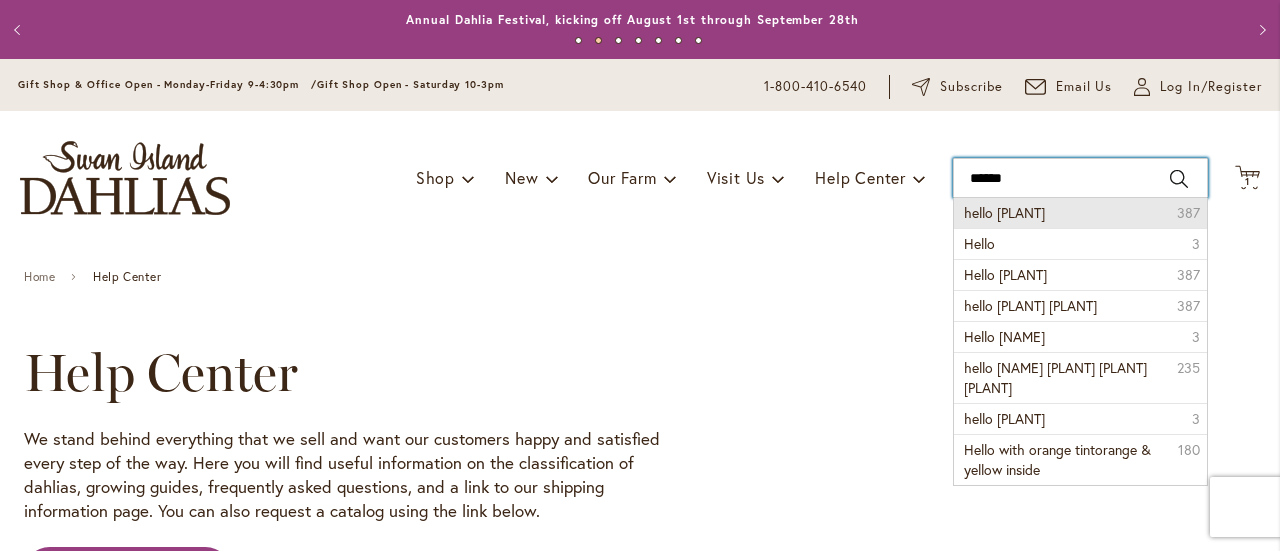 click on "Toggle Nav
Shop
Dahlia Tubers
Collections
Fresh Cut Dahlias
Gardening Supplies
Gift Cards
Request a Catalog
Gifts, Clothing & Specialty Items" at bounding box center (640, 178) 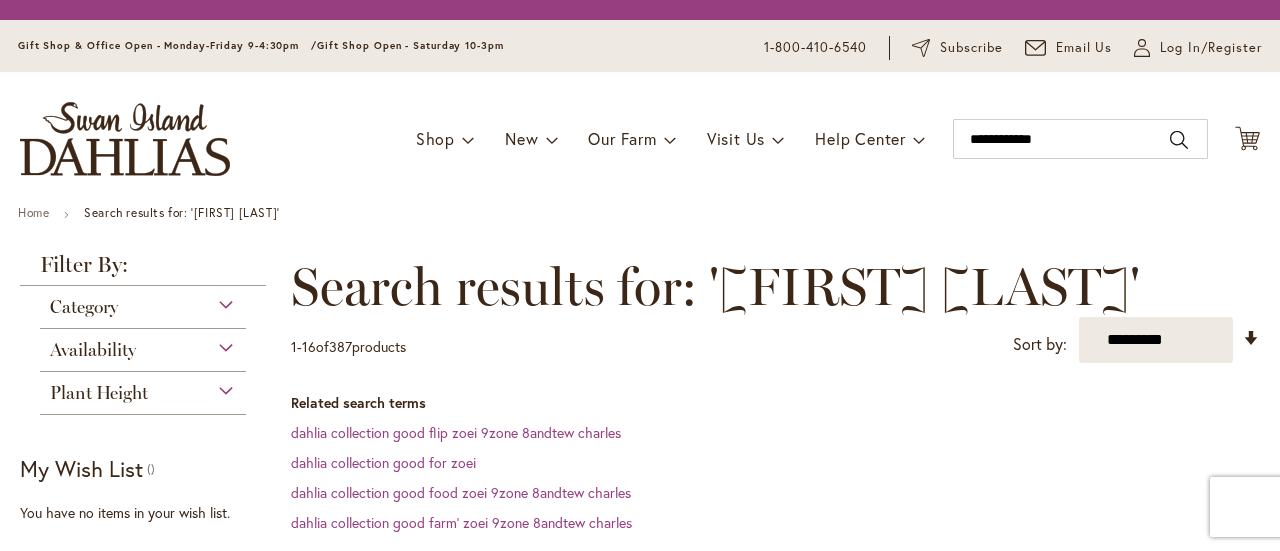 scroll, scrollTop: 0, scrollLeft: 0, axis: both 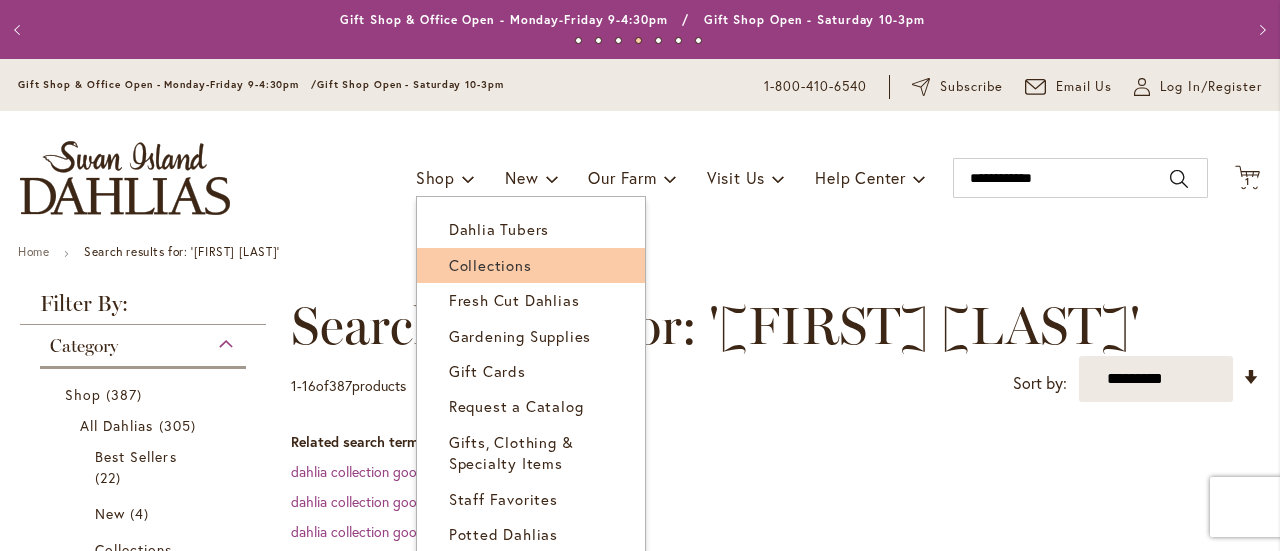 click on "Collections" at bounding box center [490, 265] 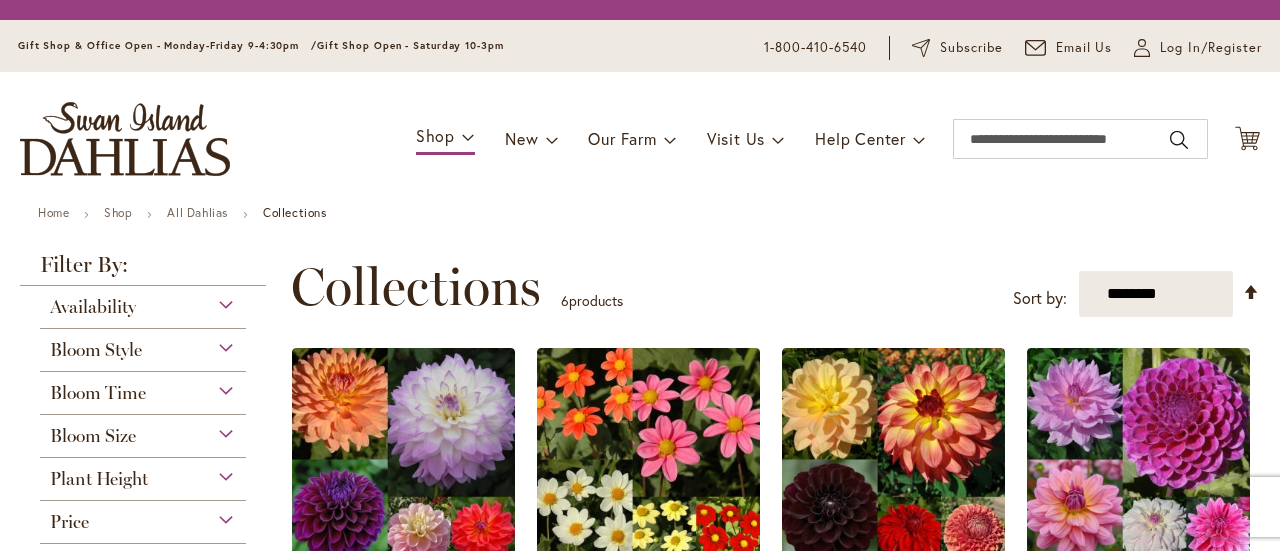 scroll, scrollTop: 0, scrollLeft: 0, axis: both 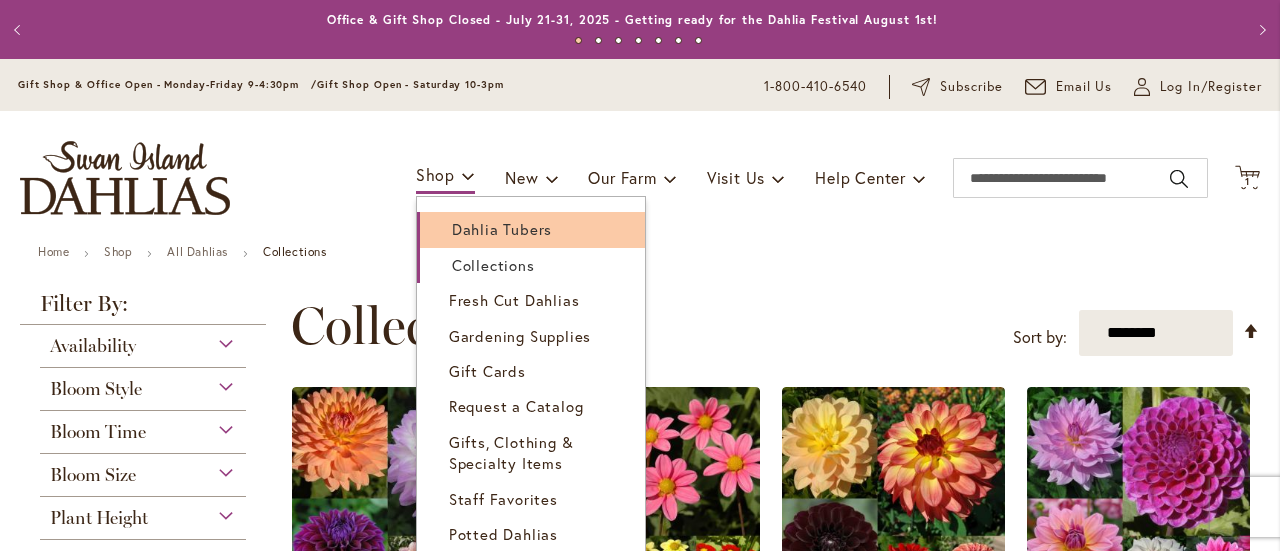 click on "Dahlia Tubers" at bounding box center (502, 229) 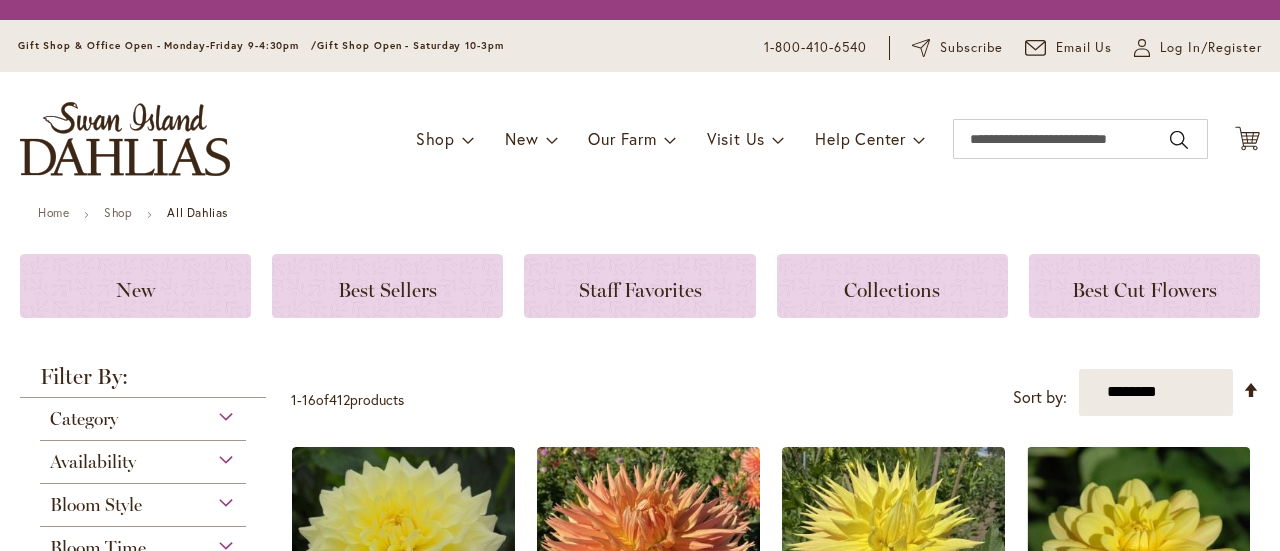 scroll, scrollTop: 0, scrollLeft: 0, axis: both 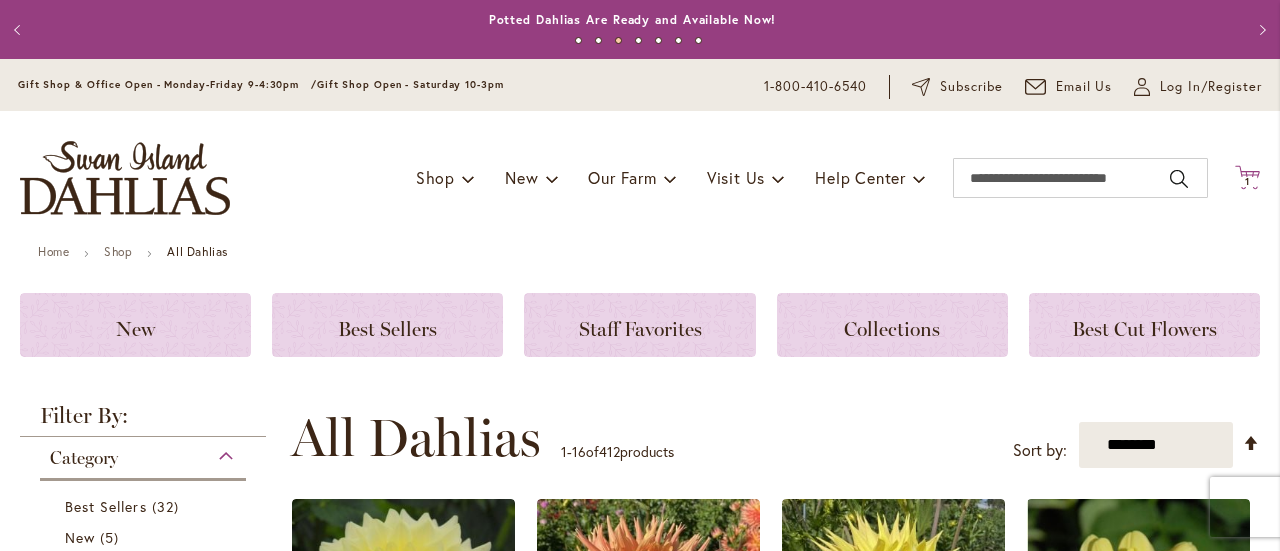 click on "Cart
.cls-1 {
fill: #231f20;
}" 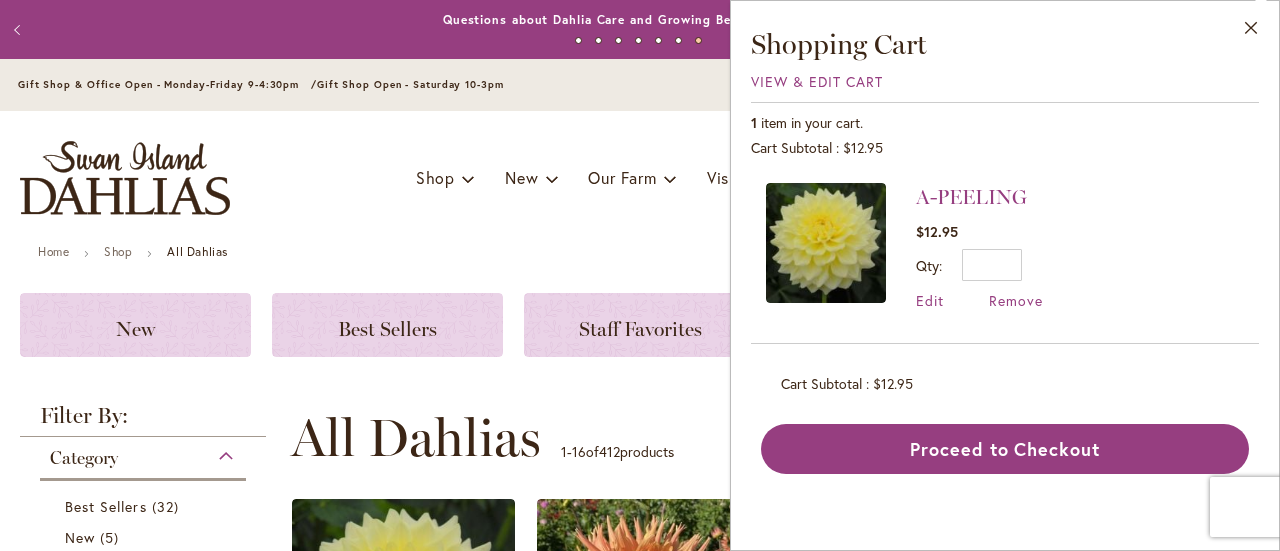 click on "Cart Subtotal
$12.95" at bounding box center (1005, 148) 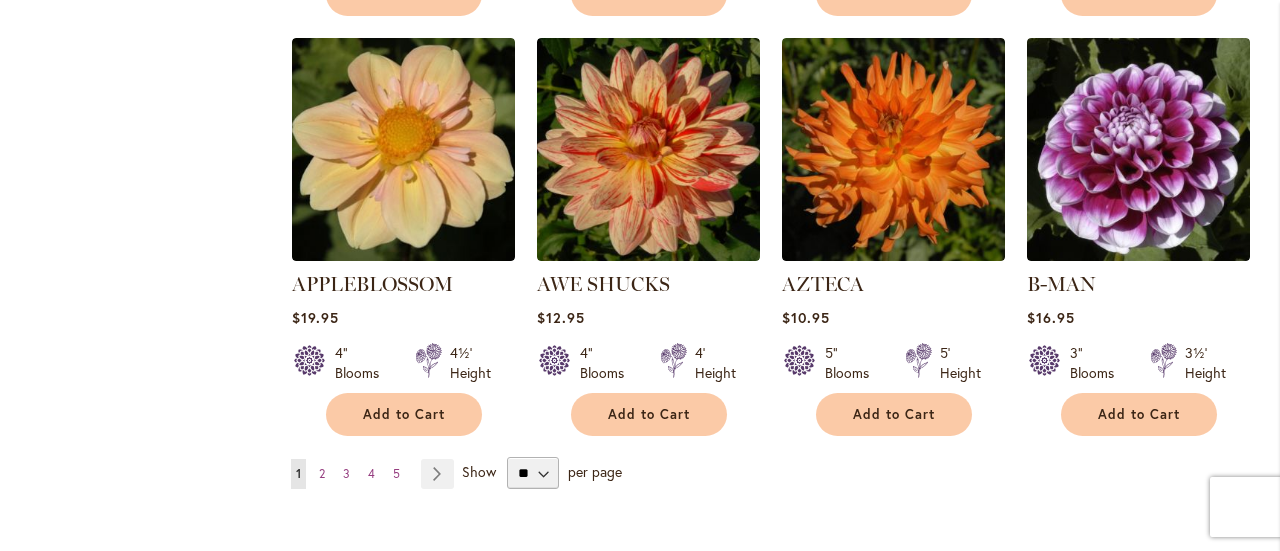 scroll, scrollTop: 1754, scrollLeft: 0, axis: vertical 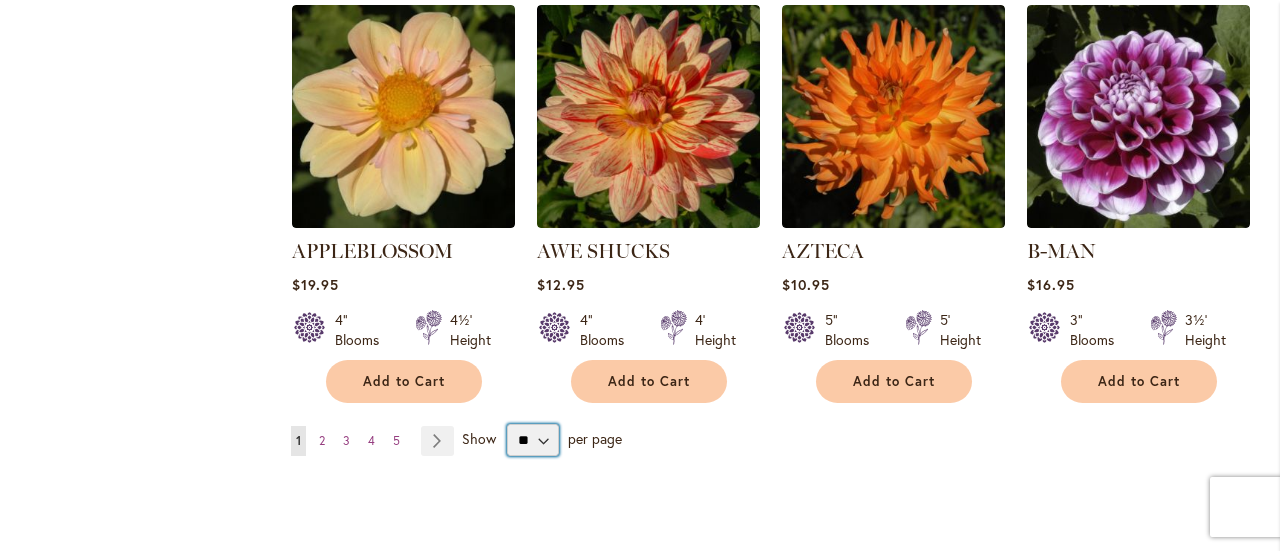 click on "**
**
**
**" at bounding box center (533, 440) 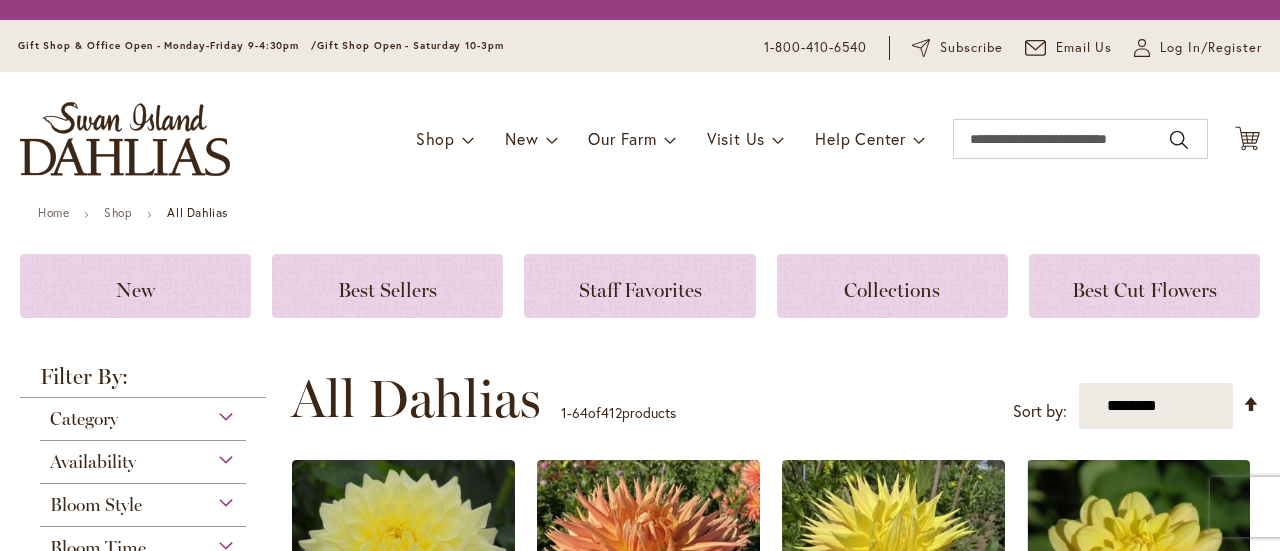 scroll, scrollTop: 0, scrollLeft: 0, axis: both 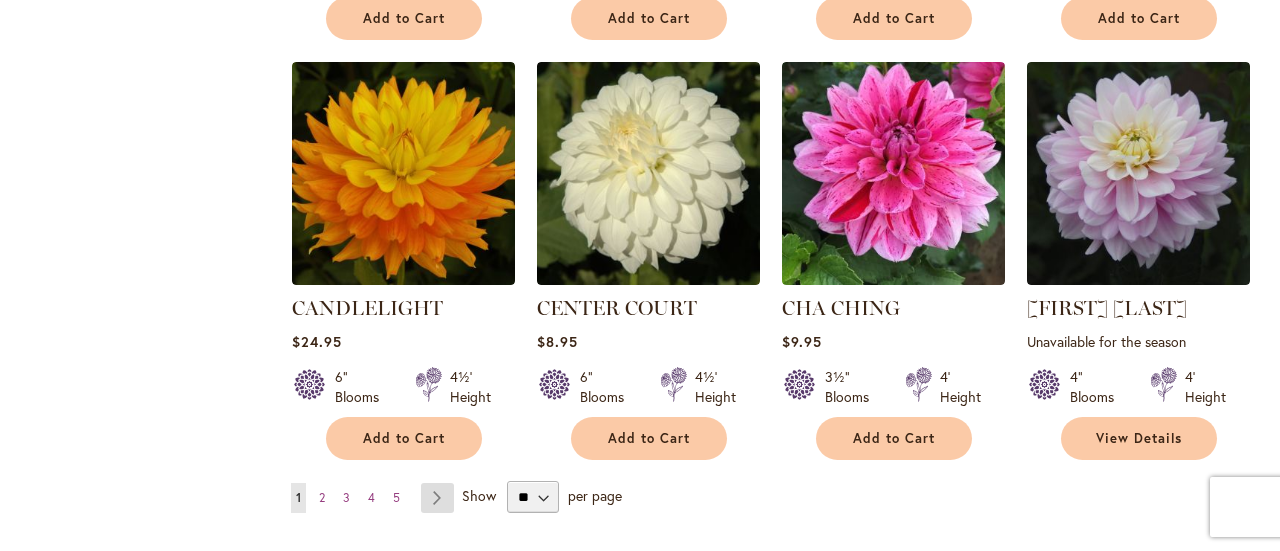 click on "Page
Next" at bounding box center (437, 498) 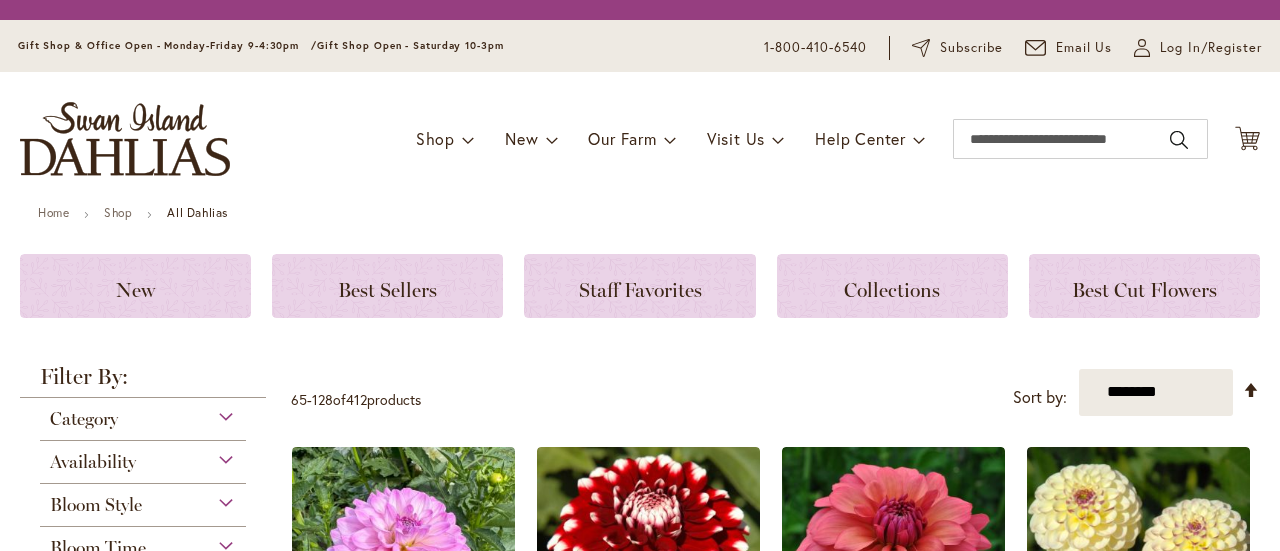 scroll, scrollTop: 0, scrollLeft: 0, axis: both 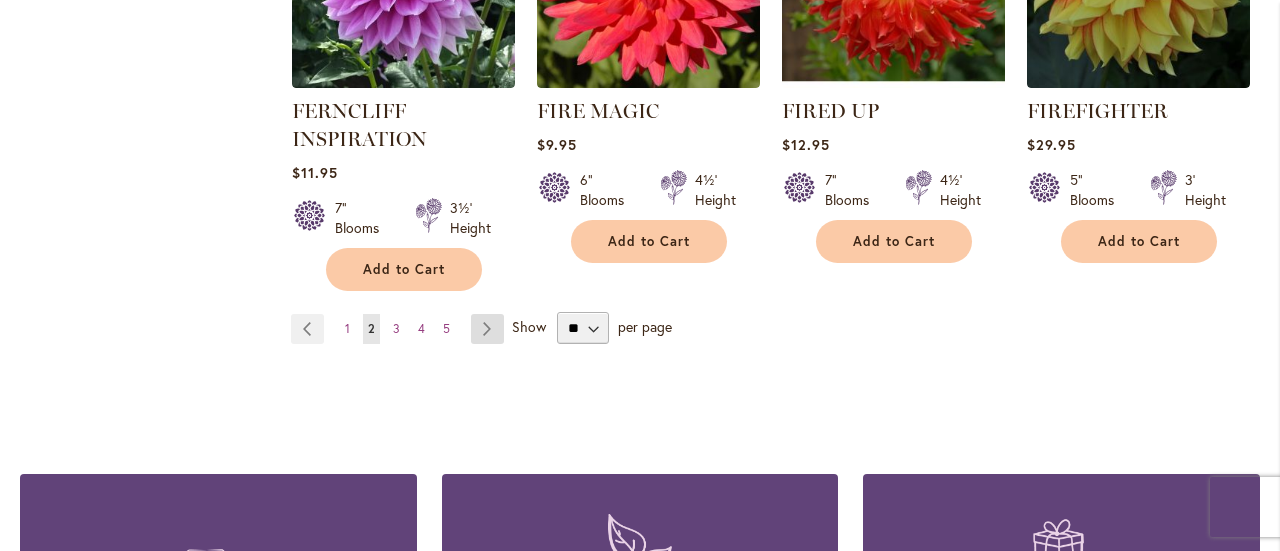 click on "Page
Next" at bounding box center [487, 329] 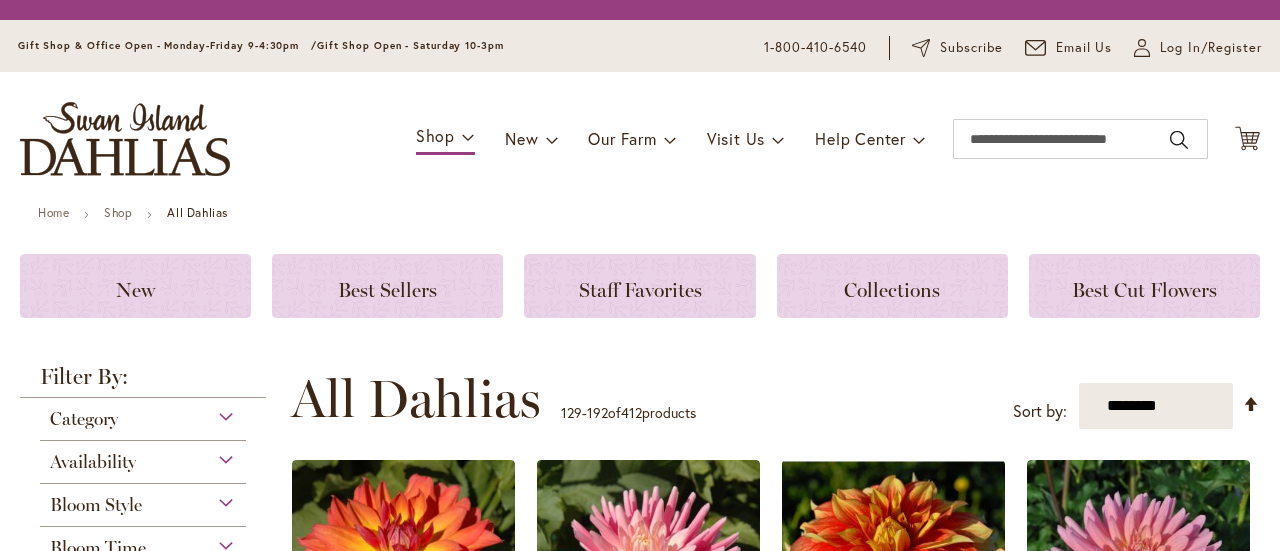scroll, scrollTop: 0, scrollLeft: 0, axis: both 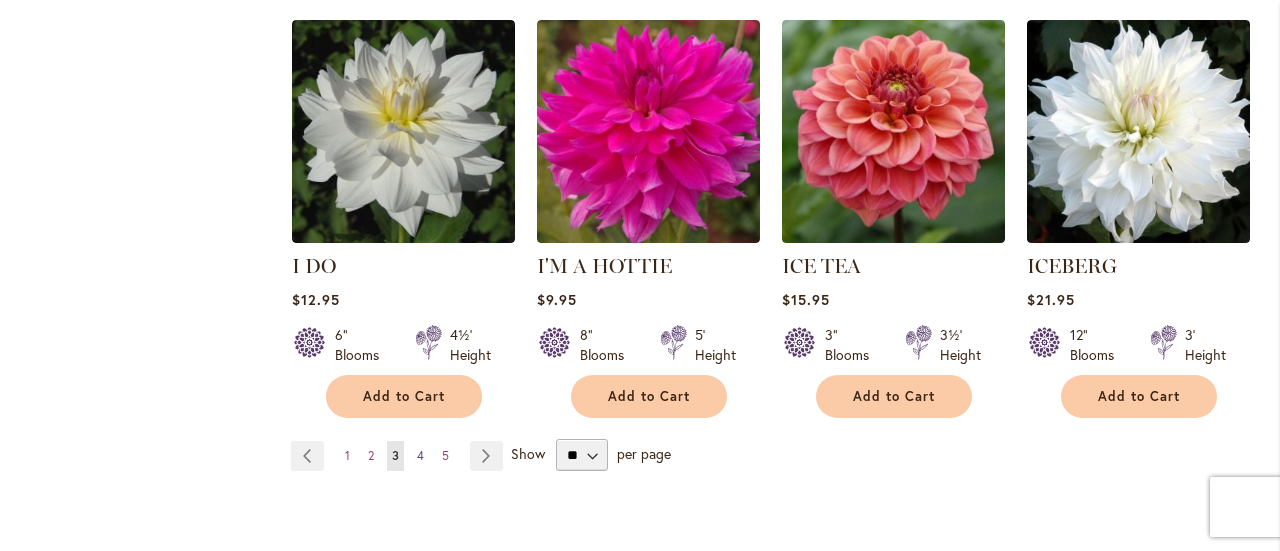 click on "4" at bounding box center [420, 455] 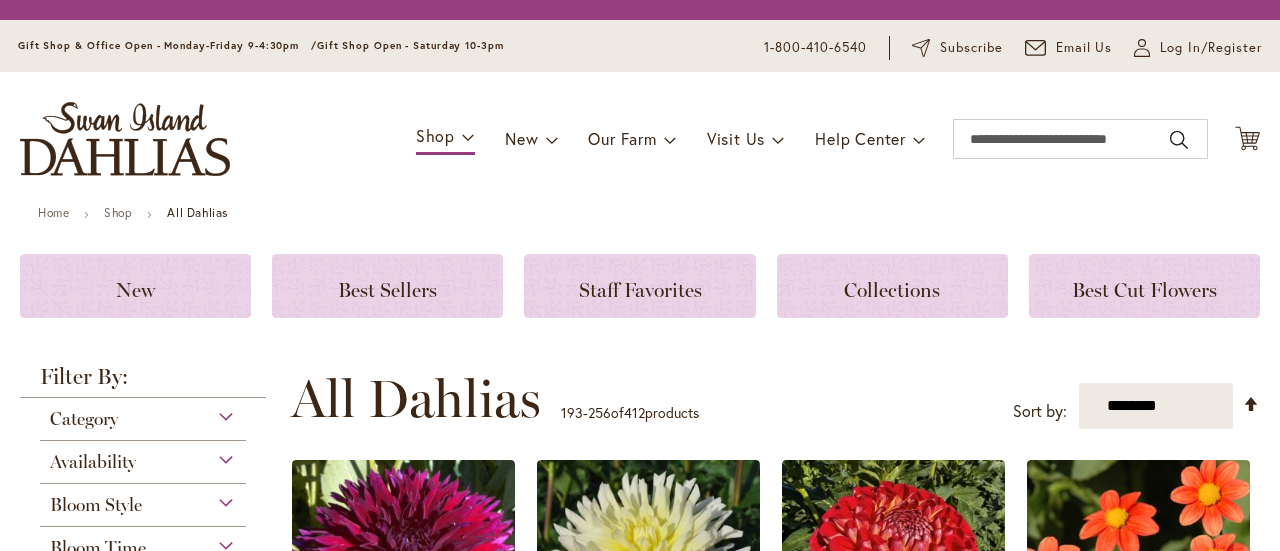 scroll, scrollTop: 0, scrollLeft: 0, axis: both 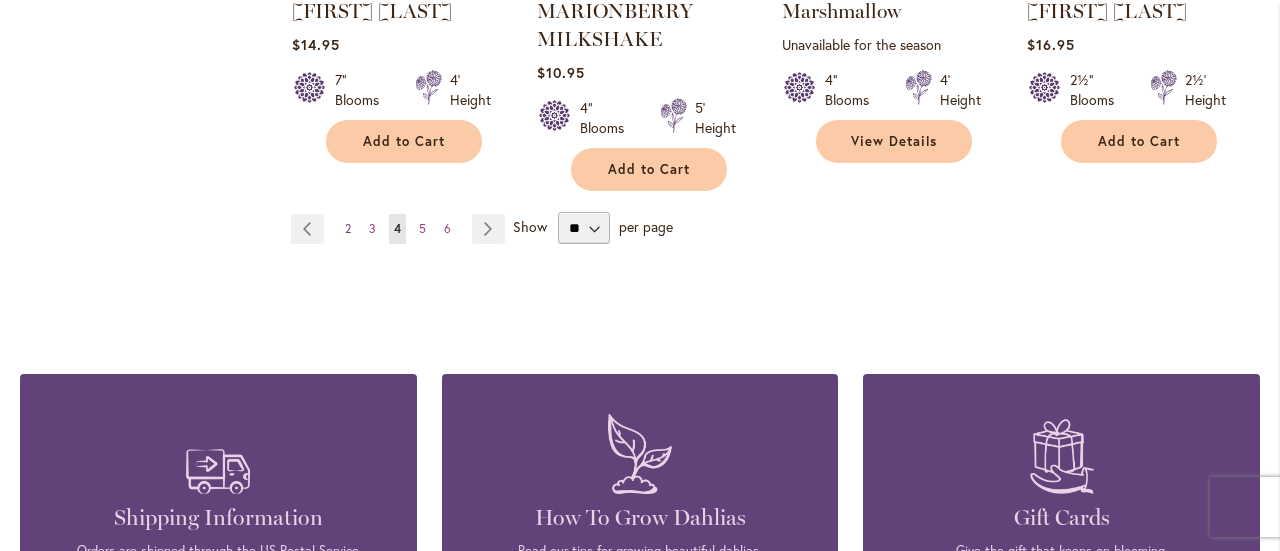 click on "2" at bounding box center [348, 228] 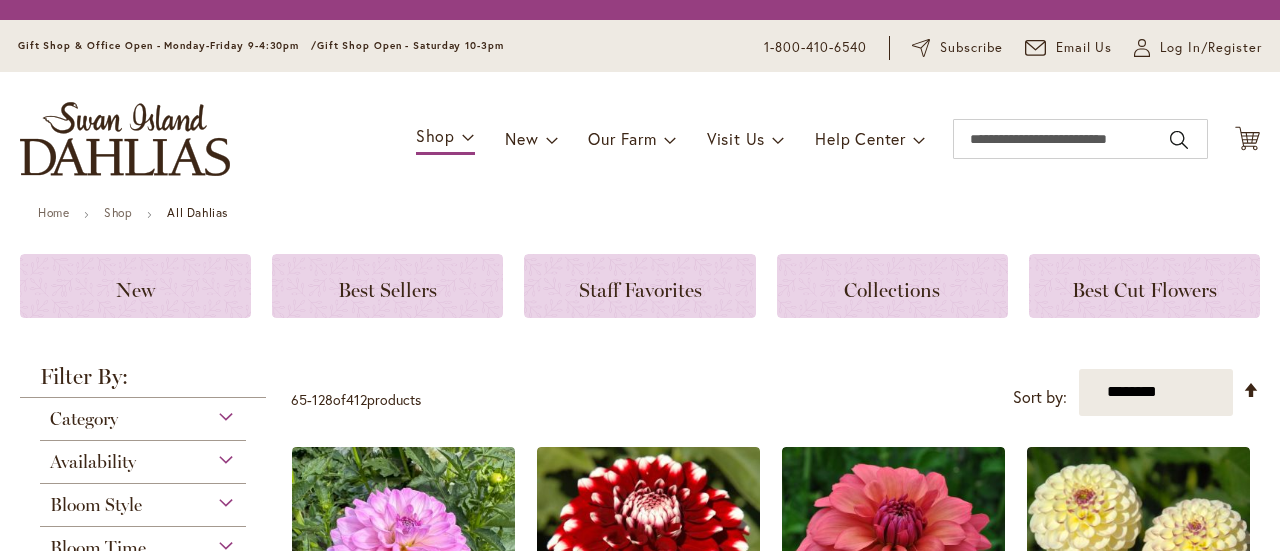 scroll, scrollTop: 0, scrollLeft: 0, axis: both 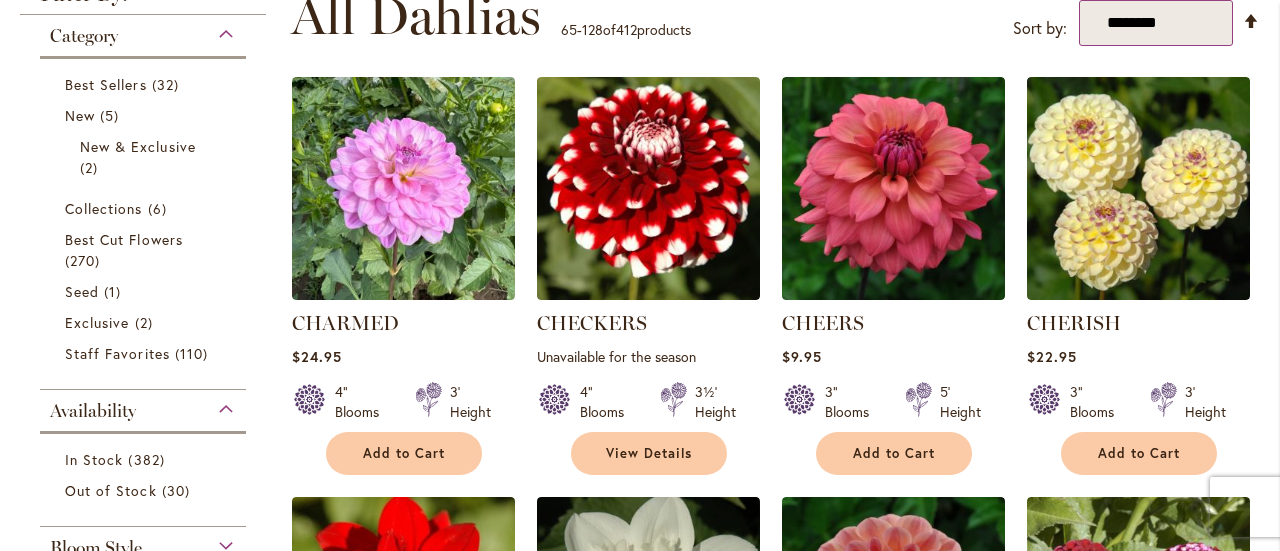 click on "**********" at bounding box center [1156, 23] 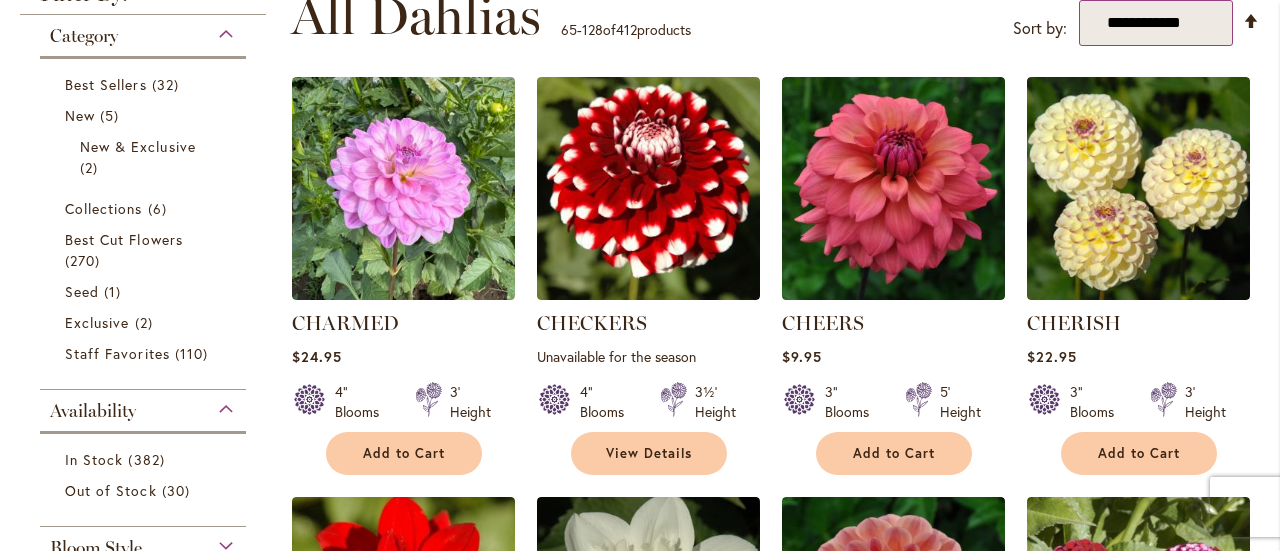 click on "**********" at bounding box center [1156, 23] 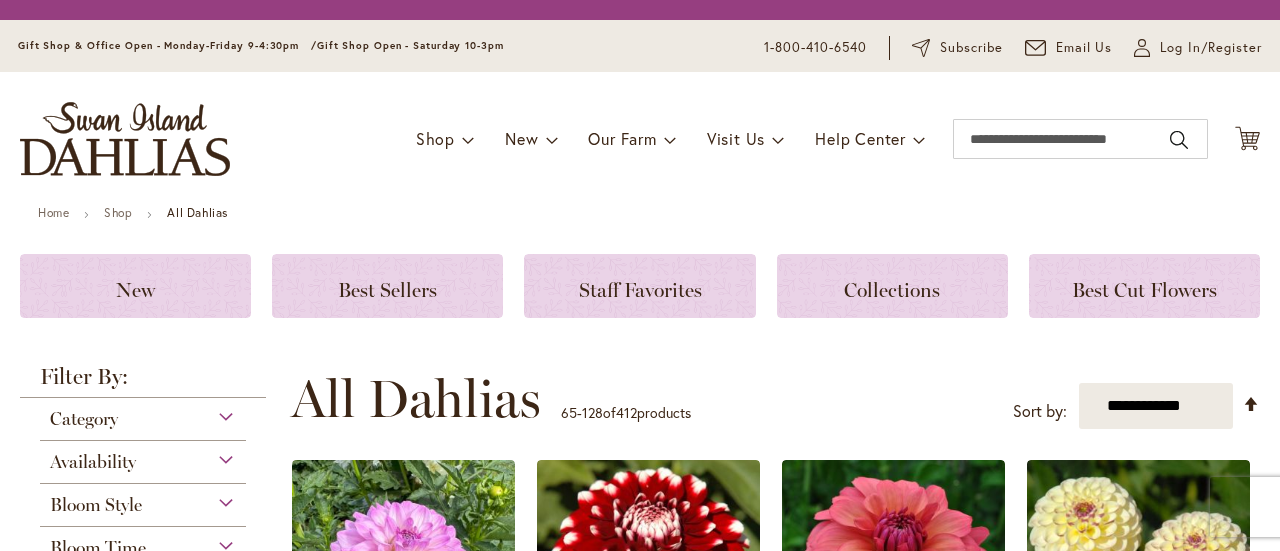 scroll, scrollTop: 0, scrollLeft: 0, axis: both 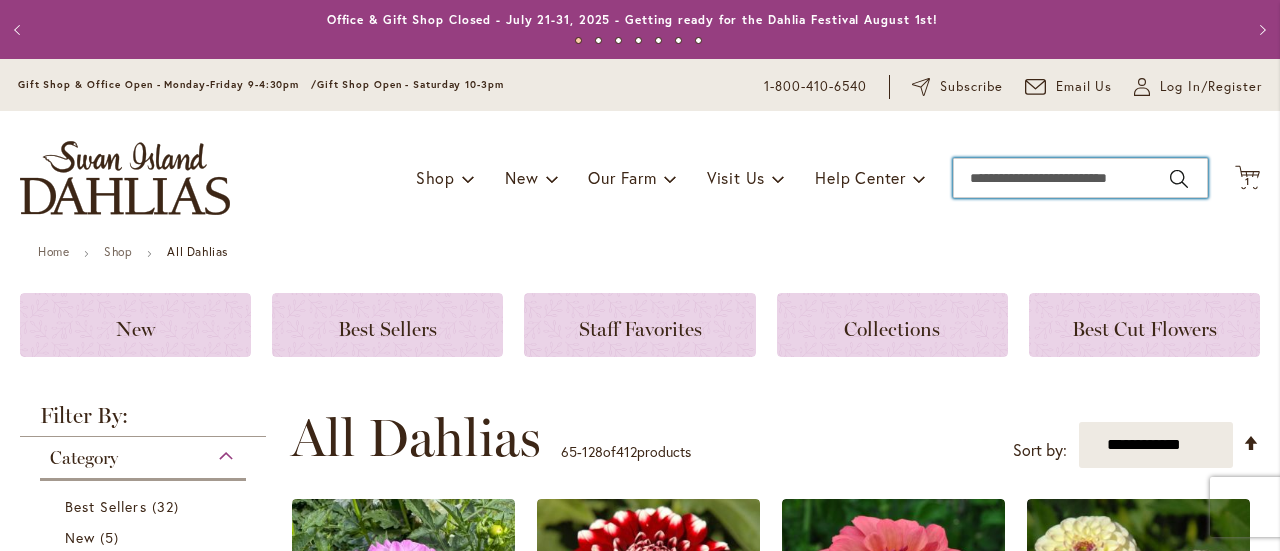 click on "Search" at bounding box center (1080, 178) 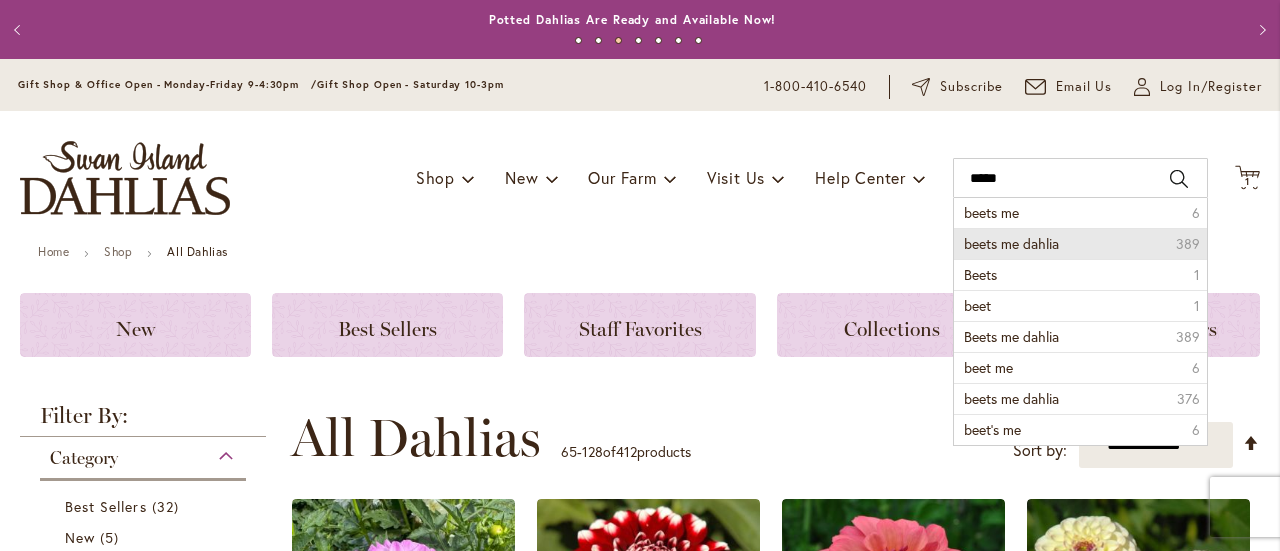 click on "beets me dahlia" at bounding box center [1011, 243] 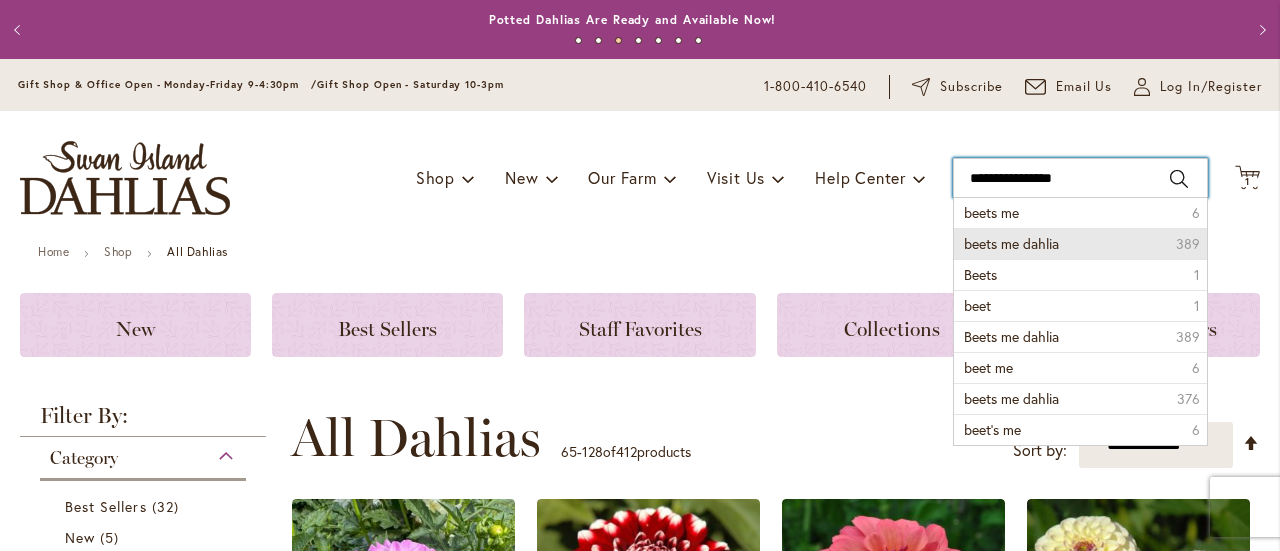 type on "**********" 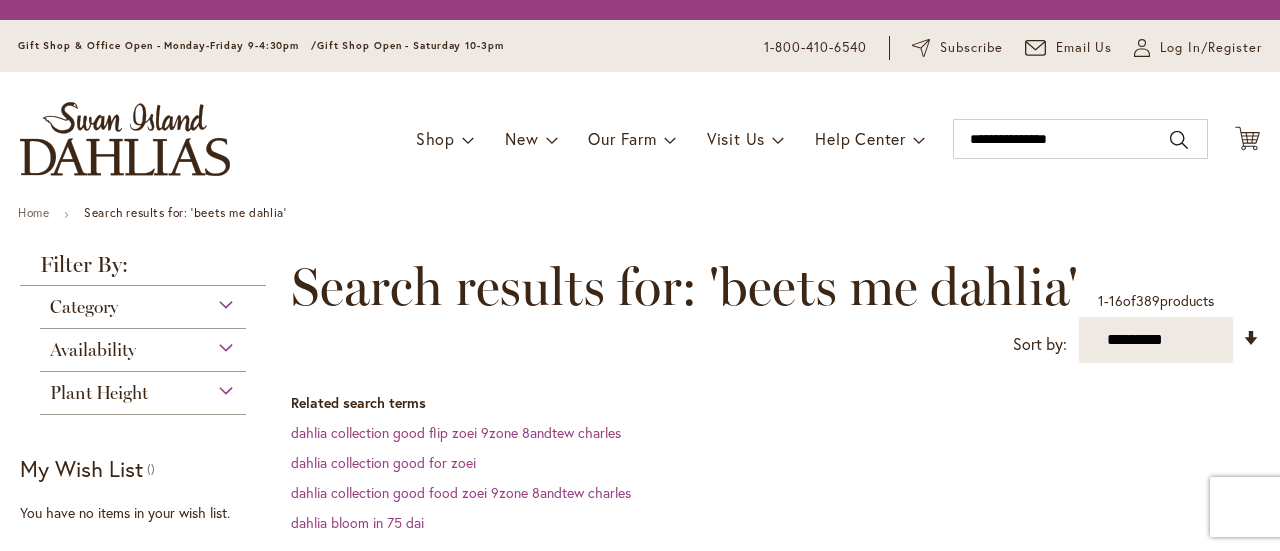 scroll, scrollTop: 0, scrollLeft: 0, axis: both 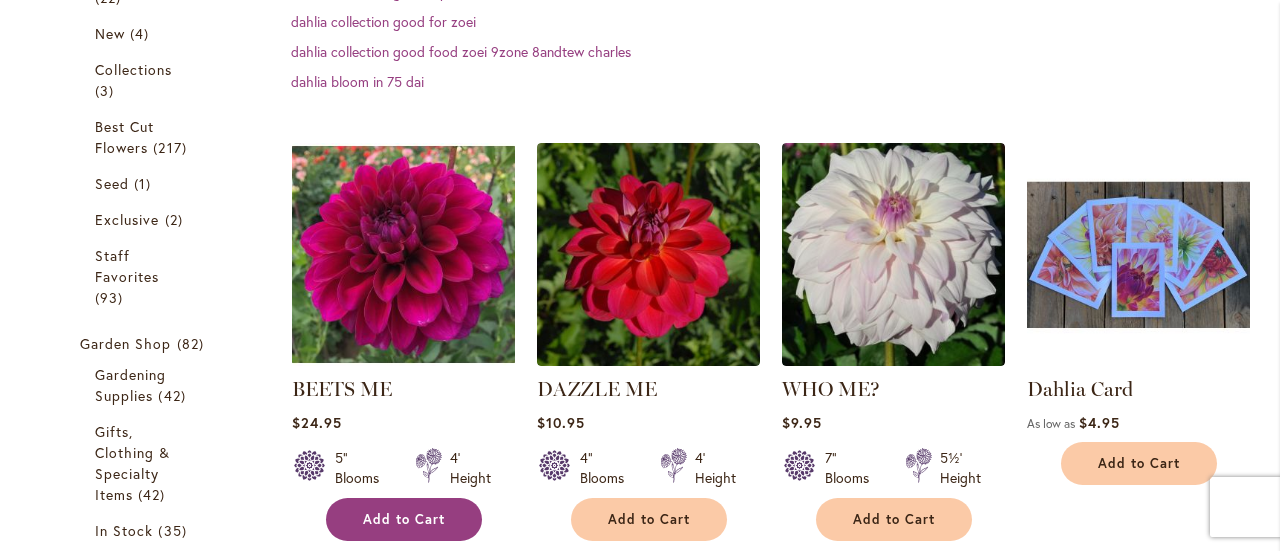 click on "Add to Cart" at bounding box center (404, 519) 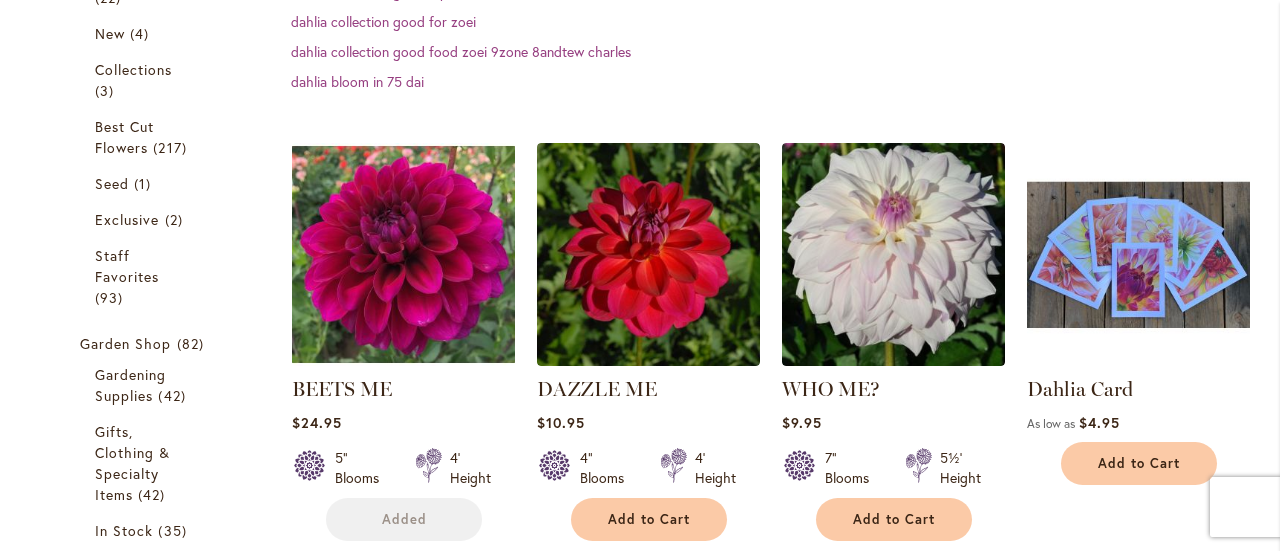 scroll, scrollTop: 533, scrollLeft: 0, axis: vertical 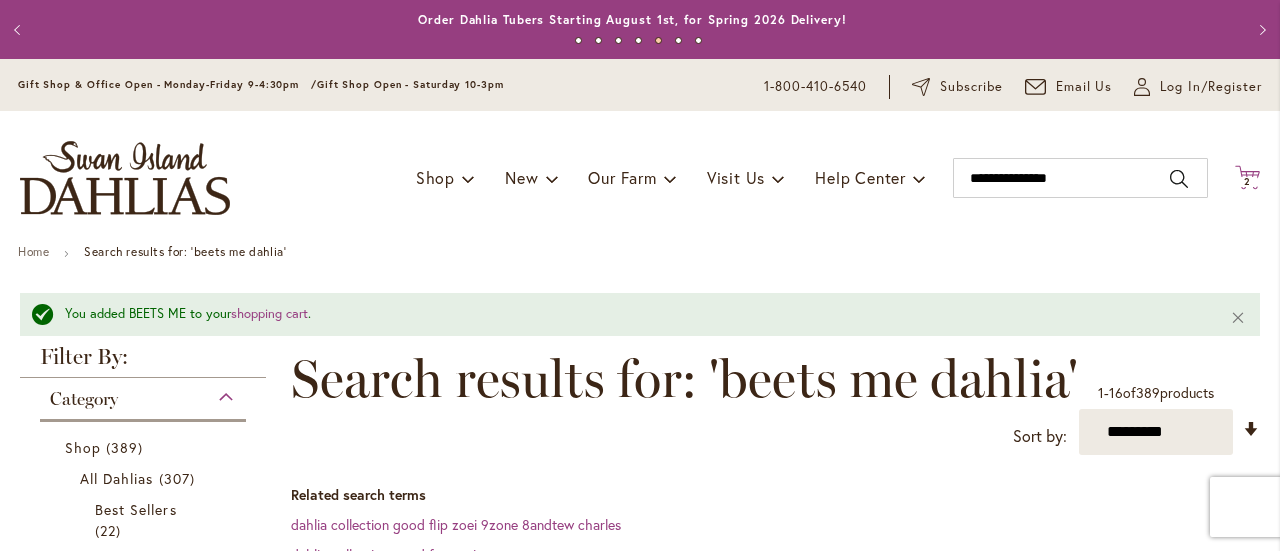 click on "Cart
.cls-1 {
fill: #231f20;
}" 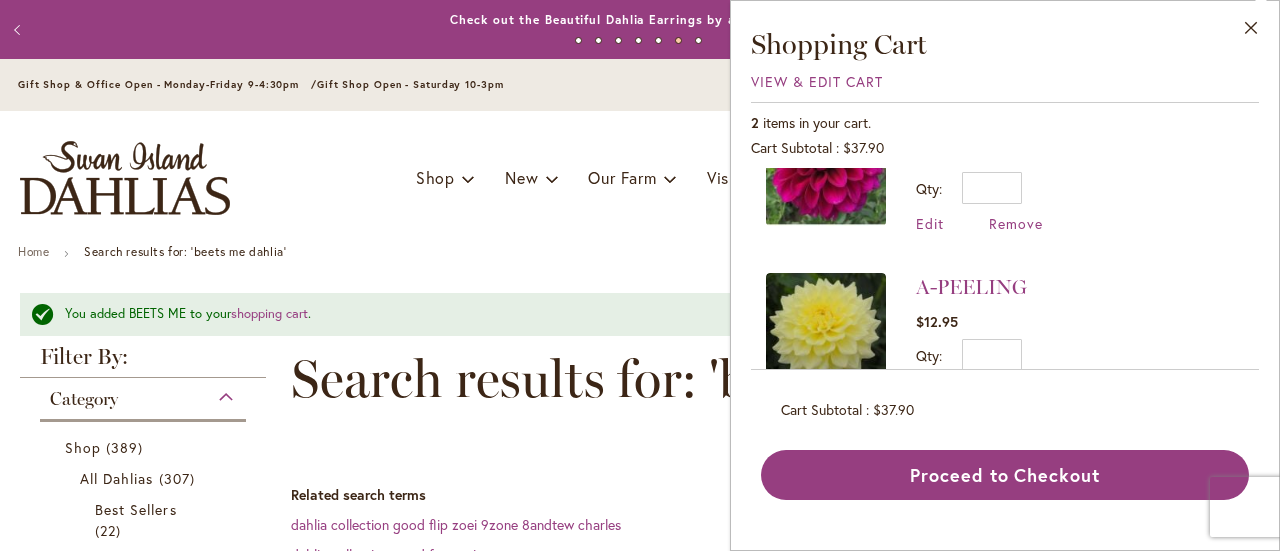scroll, scrollTop: 96, scrollLeft: 0, axis: vertical 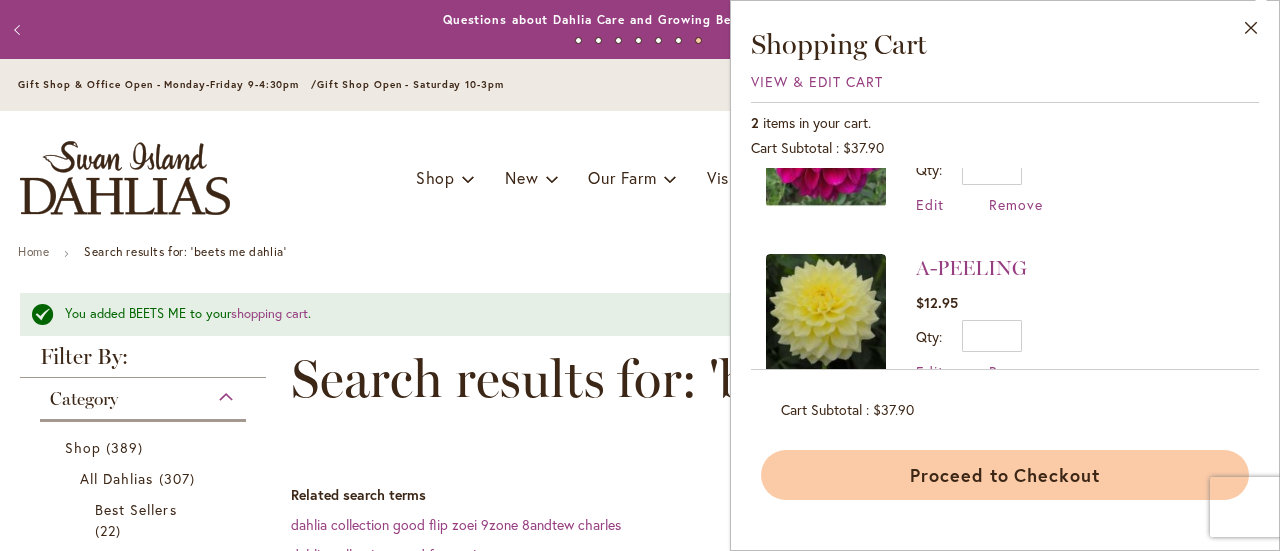 click on "Proceed to Checkout" at bounding box center [1005, 475] 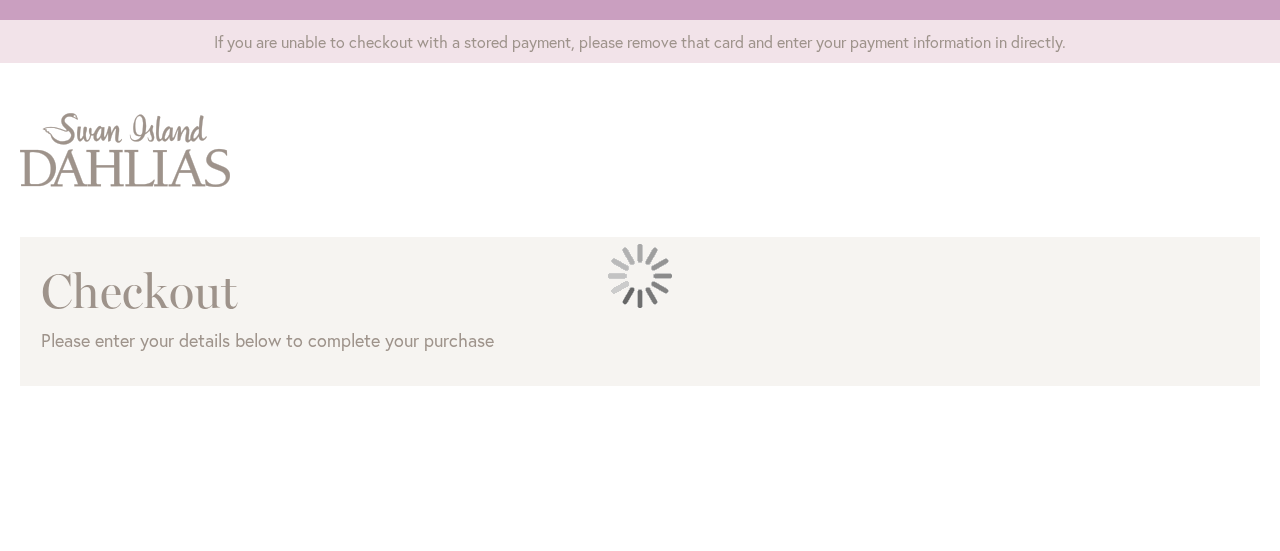 scroll, scrollTop: 0, scrollLeft: 0, axis: both 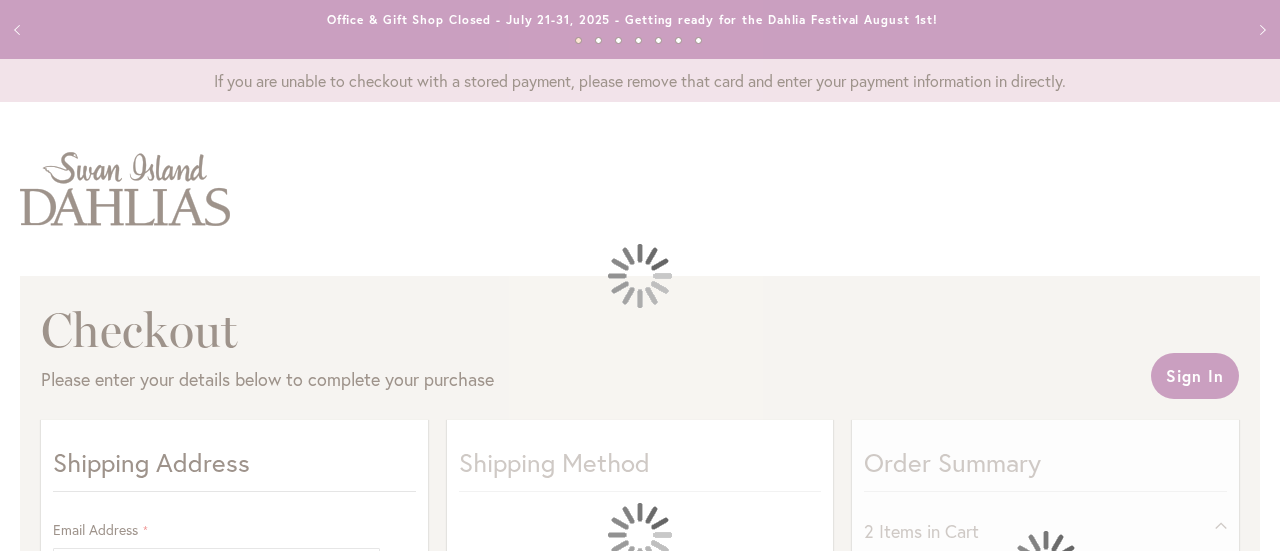 select on "**" 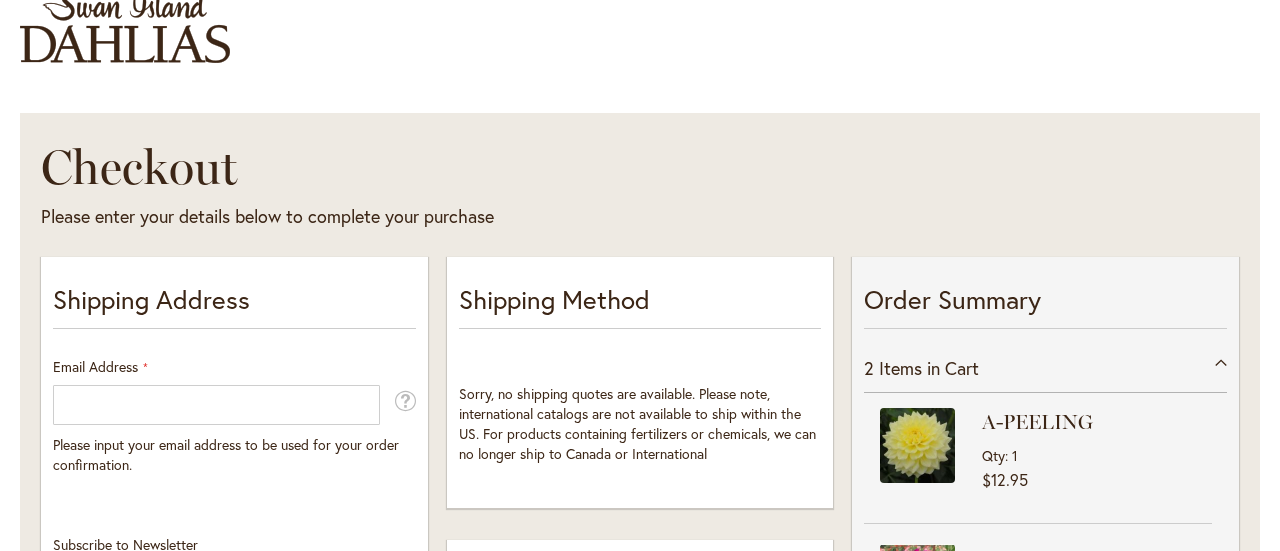 scroll, scrollTop: 166, scrollLeft: 0, axis: vertical 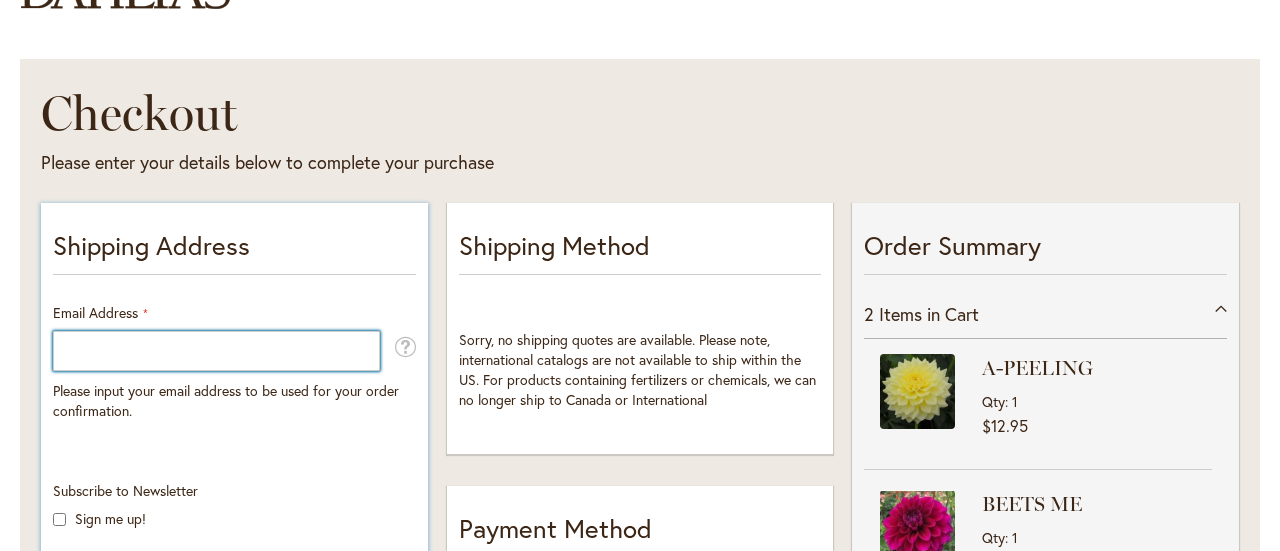 click on "Email Address" at bounding box center [216, 351] 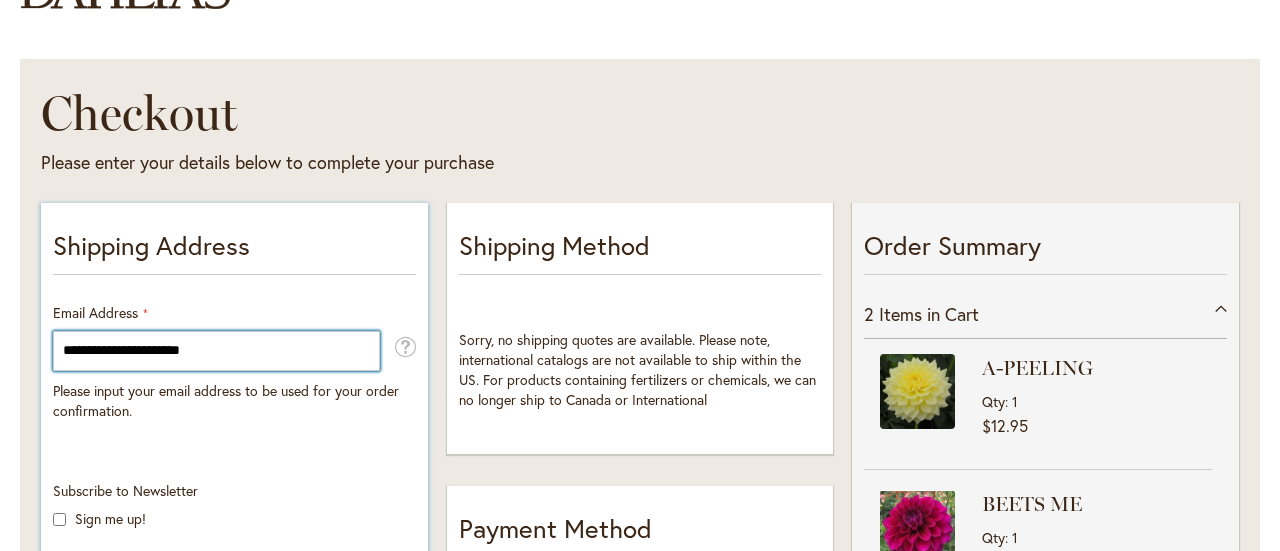 type on "**********" 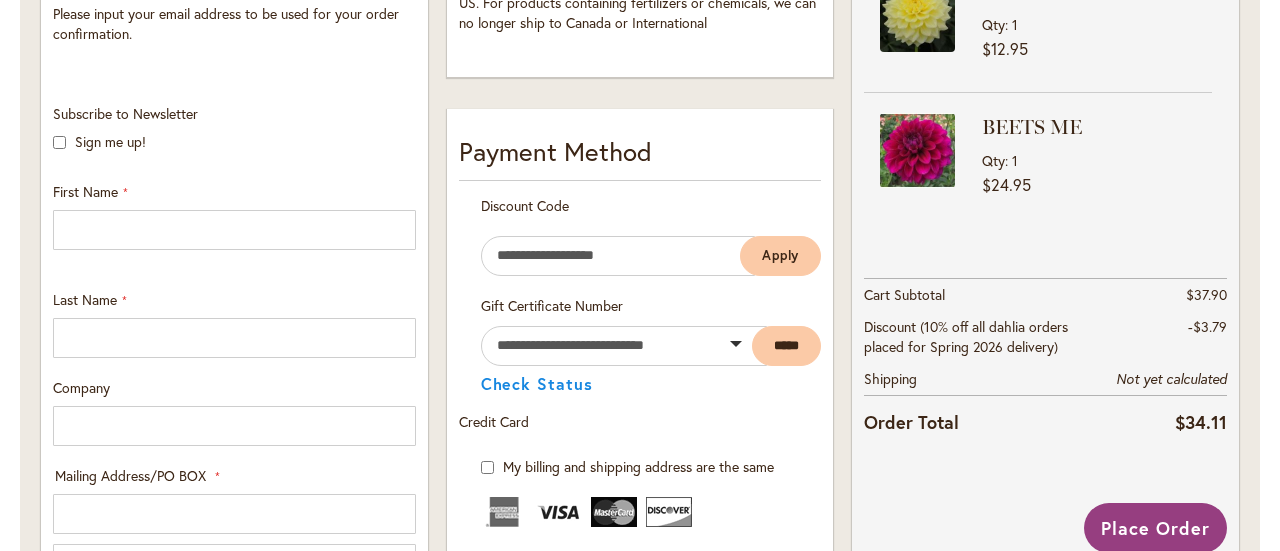 scroll, scrollTop: 596, scrollLeft: 0, axis: vertical 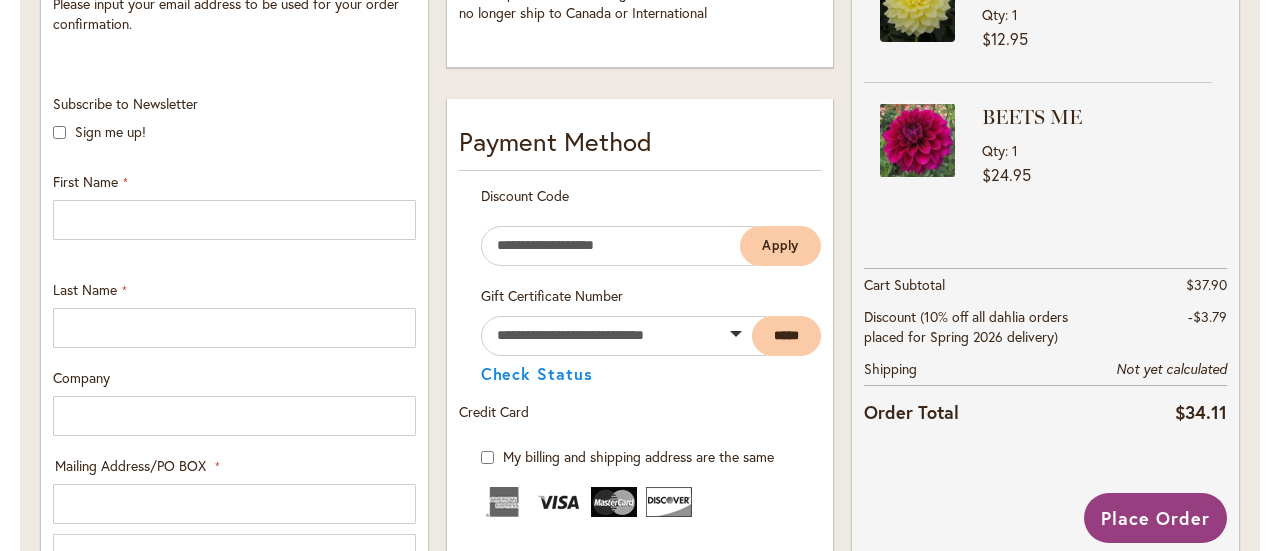 click on "Checkout
Please enter your details below to complete your purchase
Sign In
Close
Sign In
Email Address
Password
Sign In" at bounding box center (640, 519) 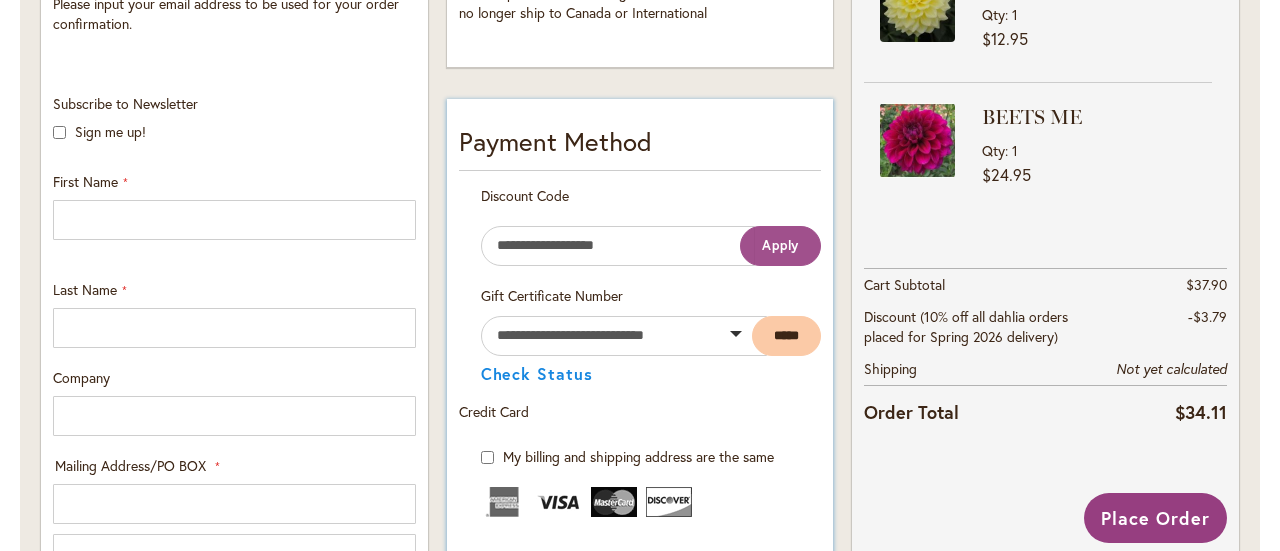 click on "Apply" at bounding box center [781, 245] 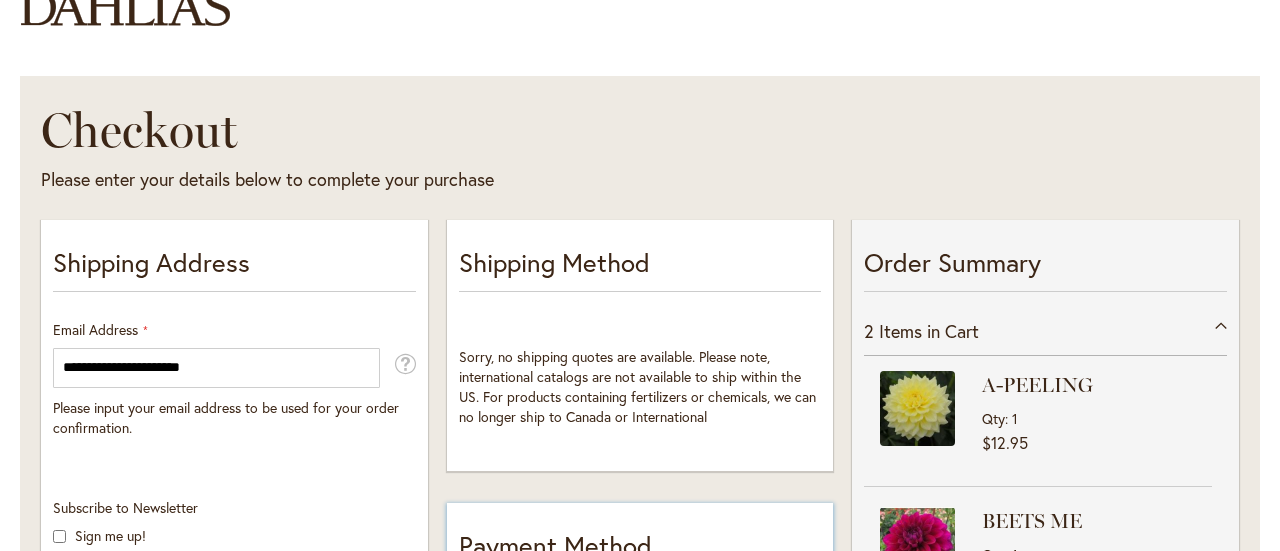 scroll, scrollTop: 0, scrollLeft: 0, axis: both 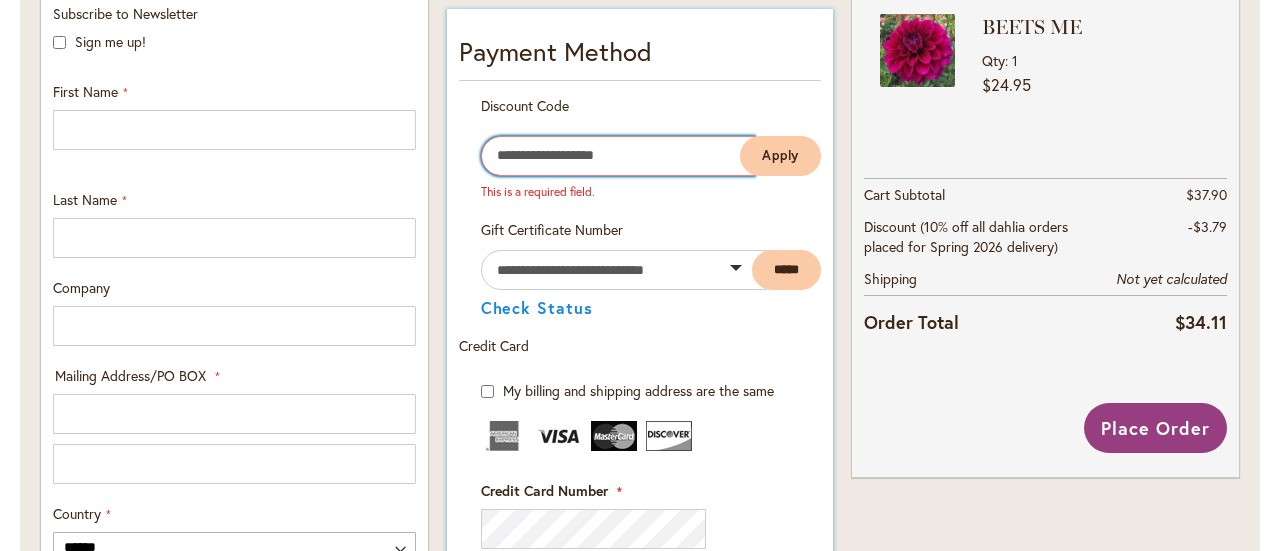 click on "Enter discount code" at bounding box center (618, 156) 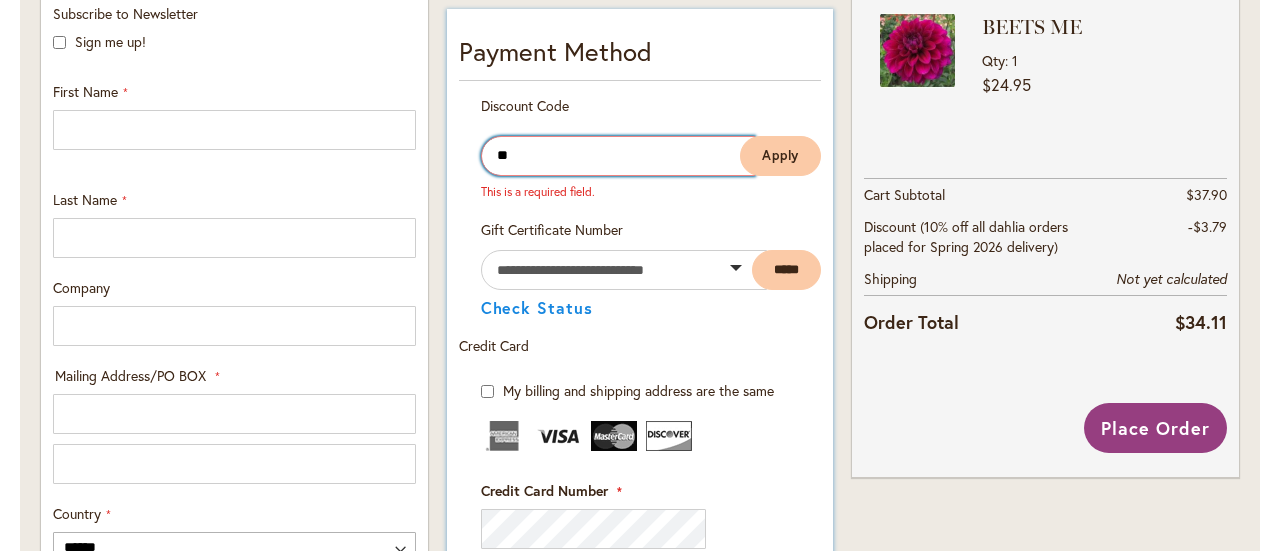 click on "**" at bounding box center [618, 156] 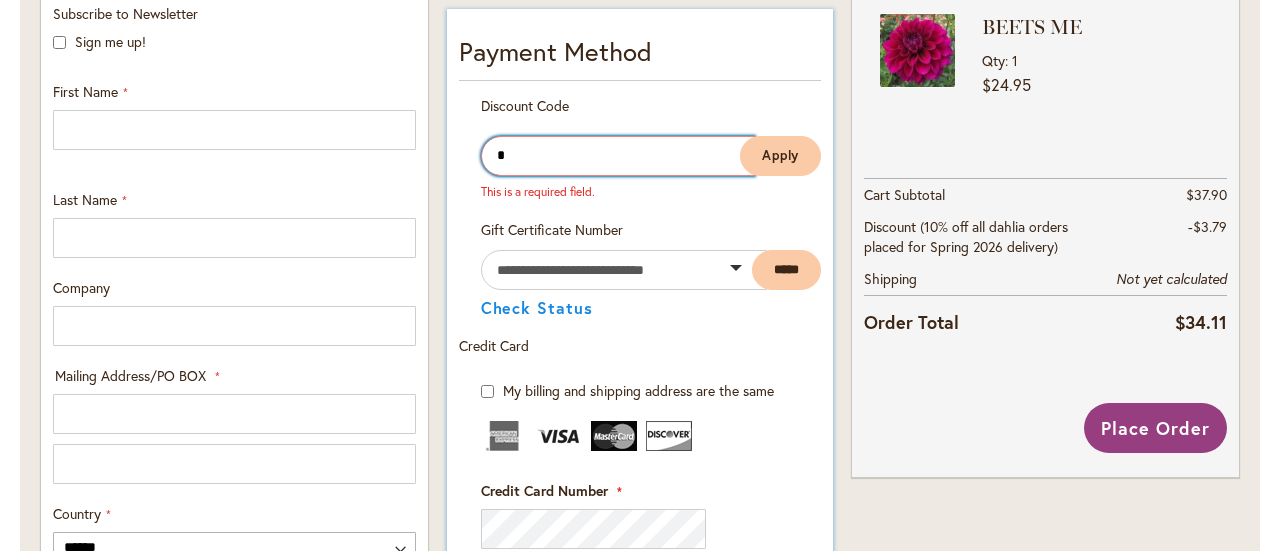 type 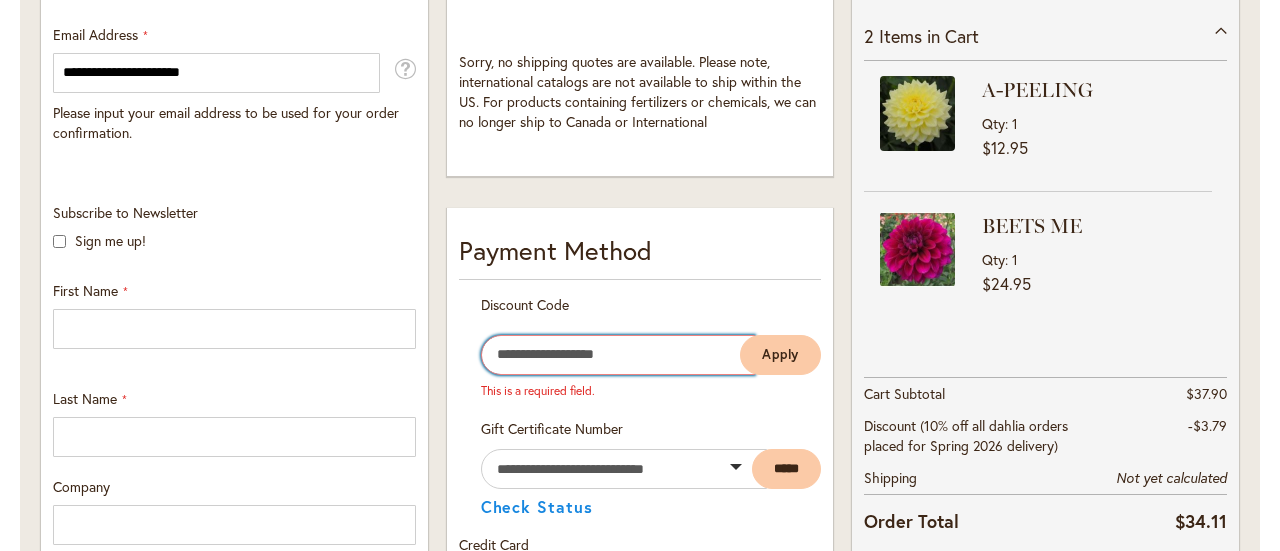 scroll, scrollTop: 388, scrollLeft: 0, axis: vertical 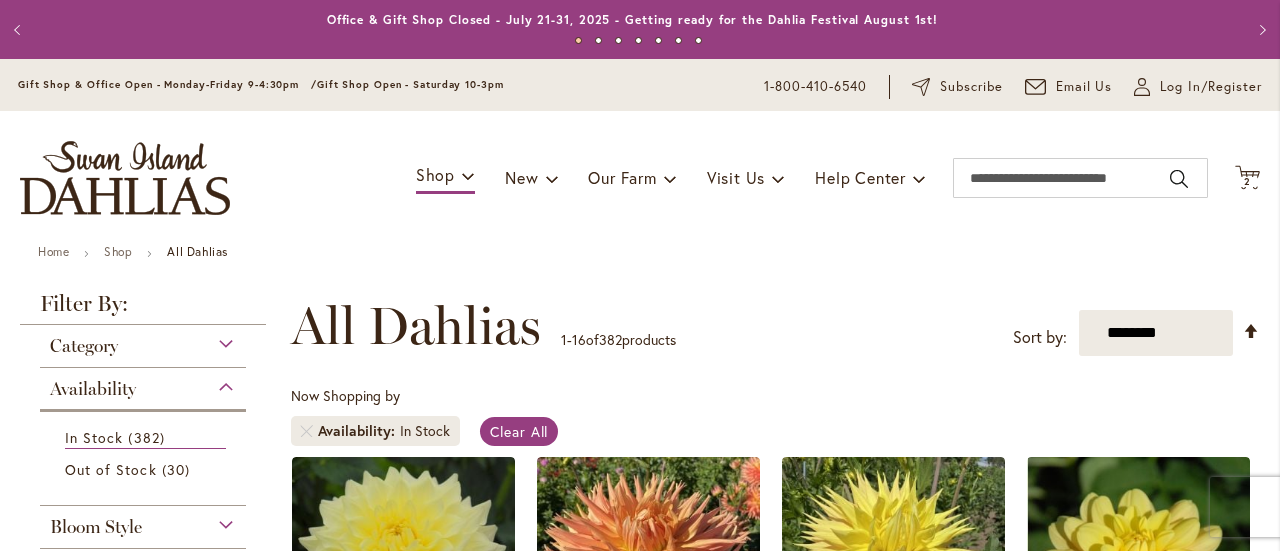 click on "Now Shopping by
Availability
In Stock
Clear All" at bounding box center [775, 421] 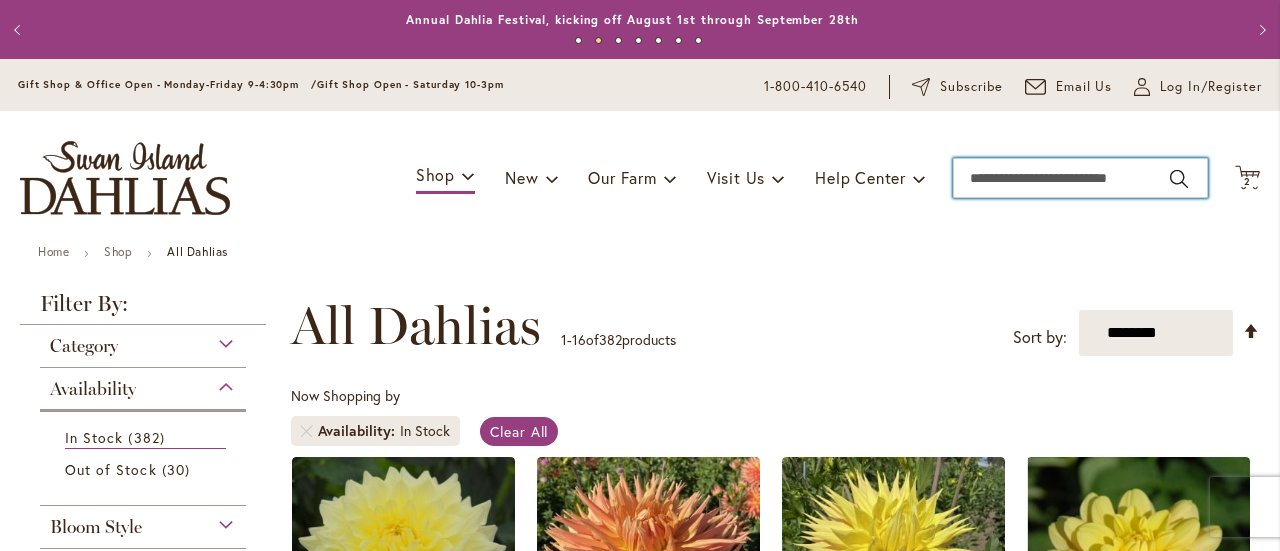 click on "Search" at bounding box center (1080, 178) 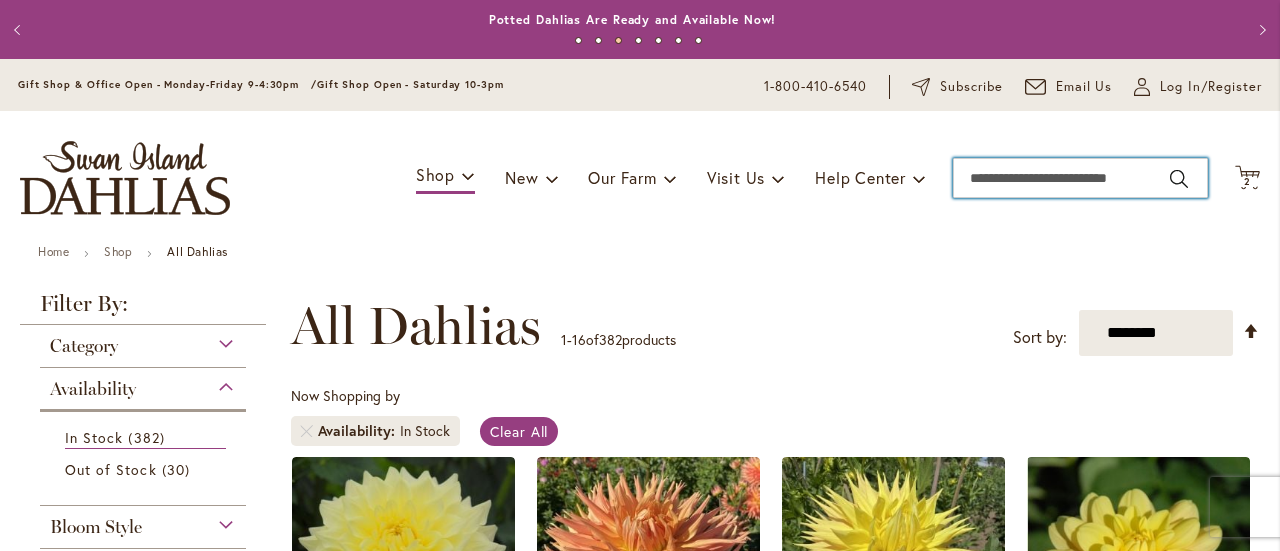 click on "Search" at bounding box center (1080, 178) 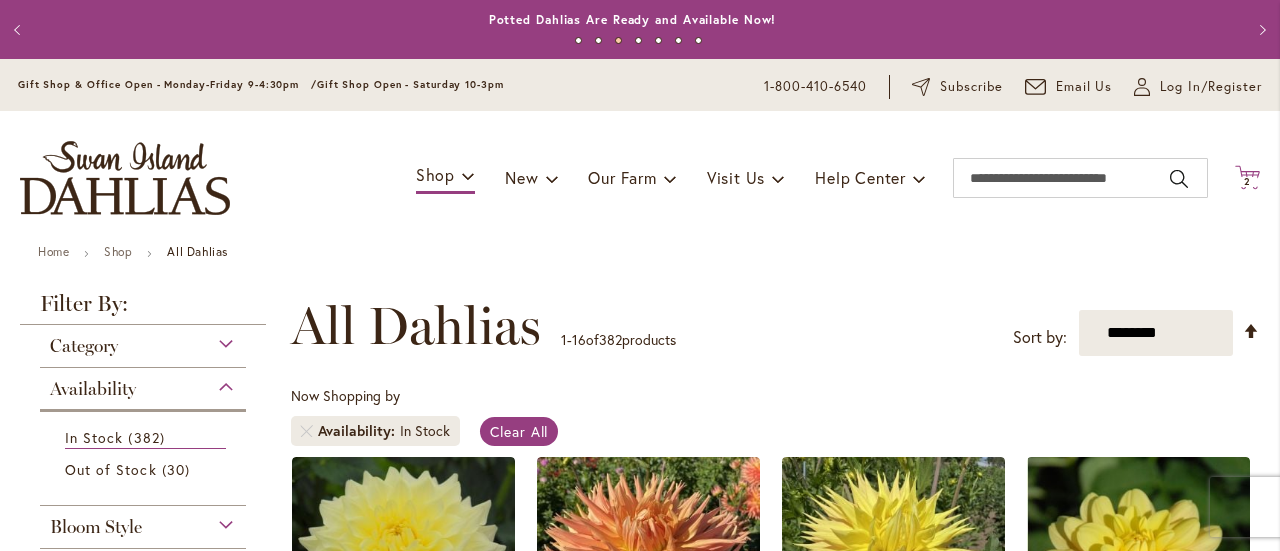 click on "2
2
items" at bounding box center [1248, 182] 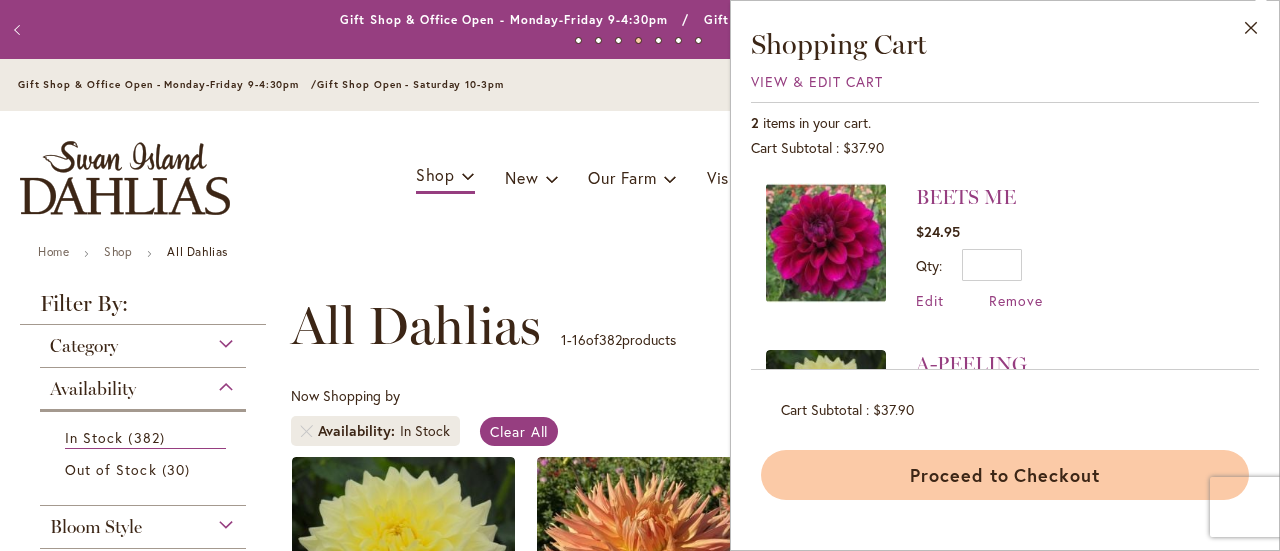 click on "Proceed to Checkout" at bounding box center [1005, 475] 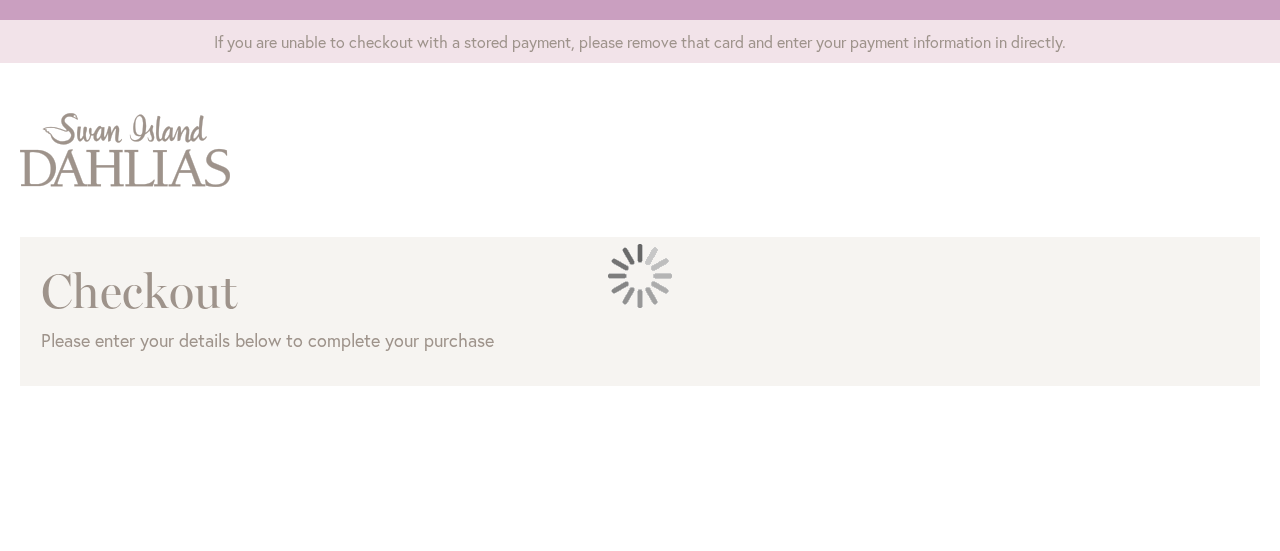 scroll, scrollTop: 0, scrollLeft: 0, axis: both 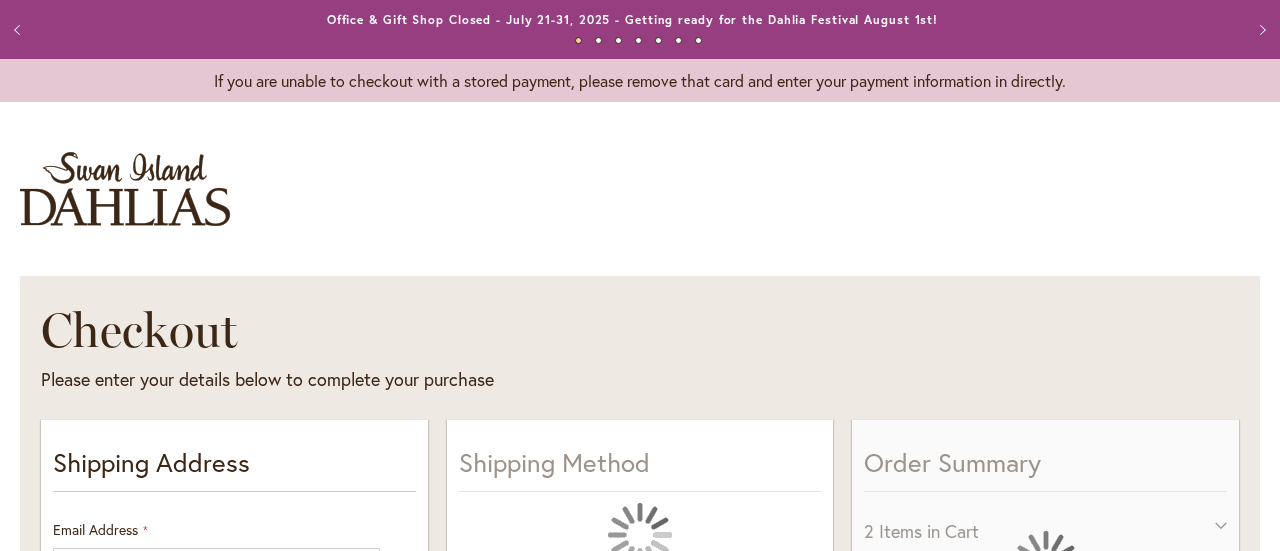 select on "**" 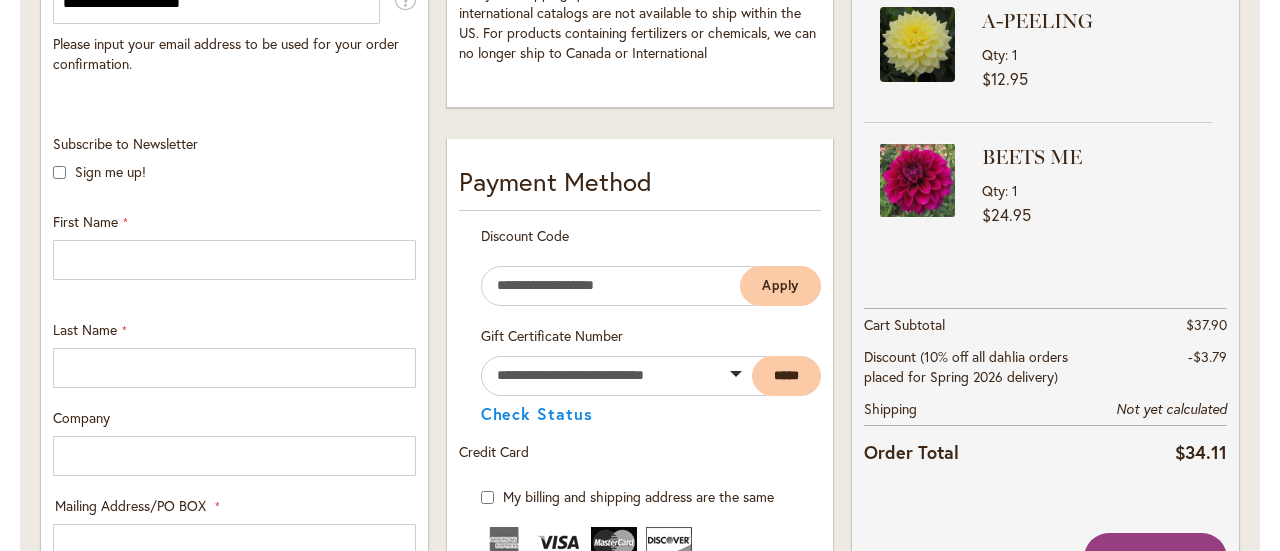 scroll, scrollTop: 572, scrollLeft: 0, axis: vertical 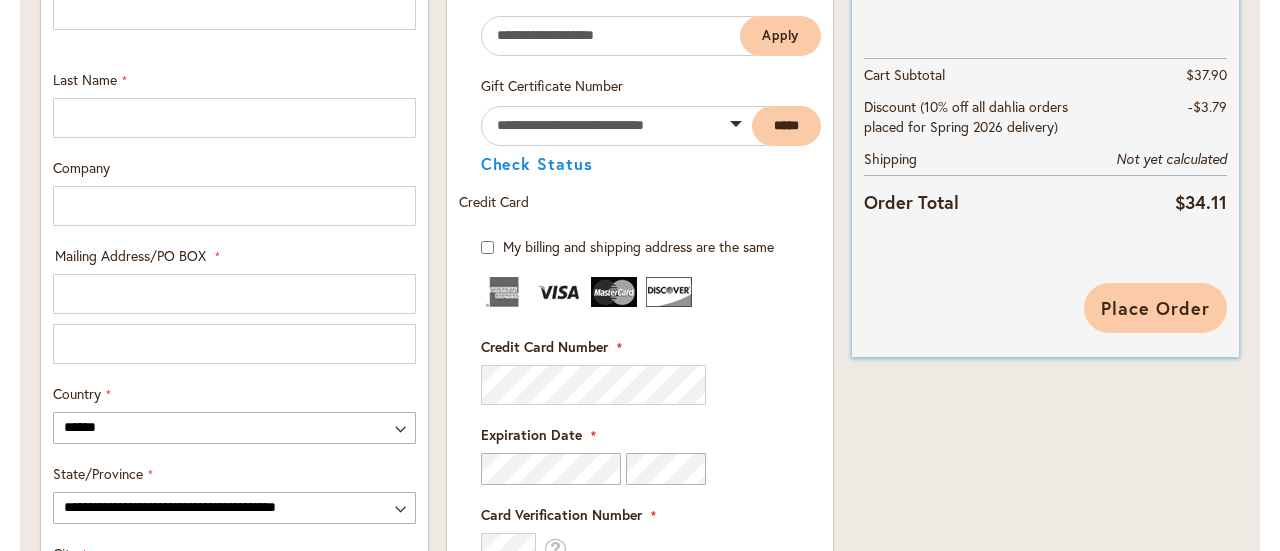 click on "Place Order" at bounding box center (1155, 308) 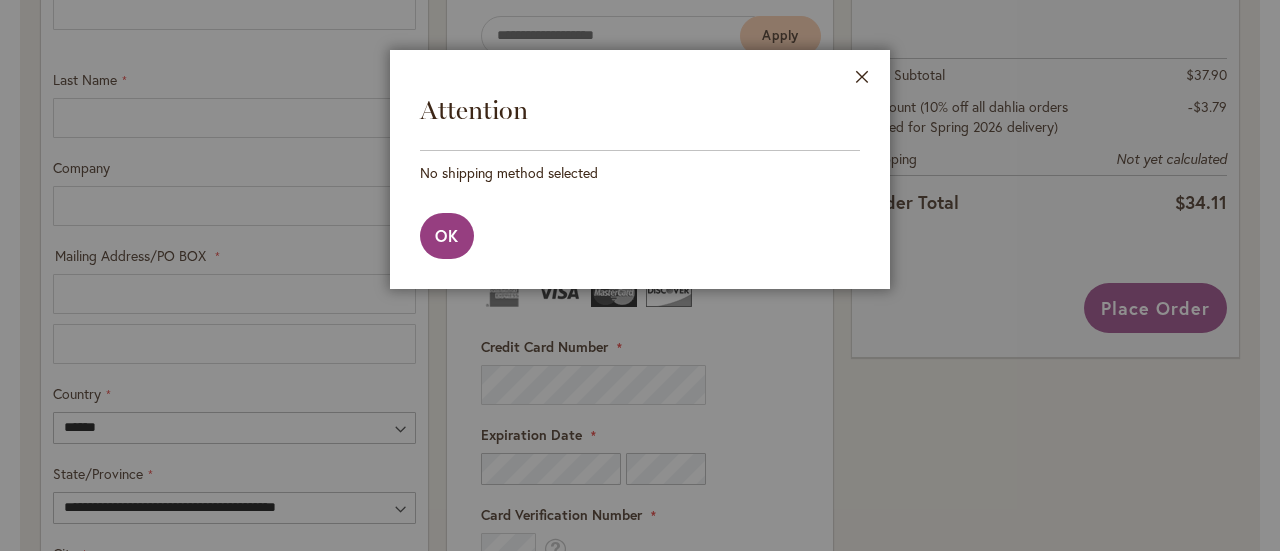 click at bounding box center [640, 275] 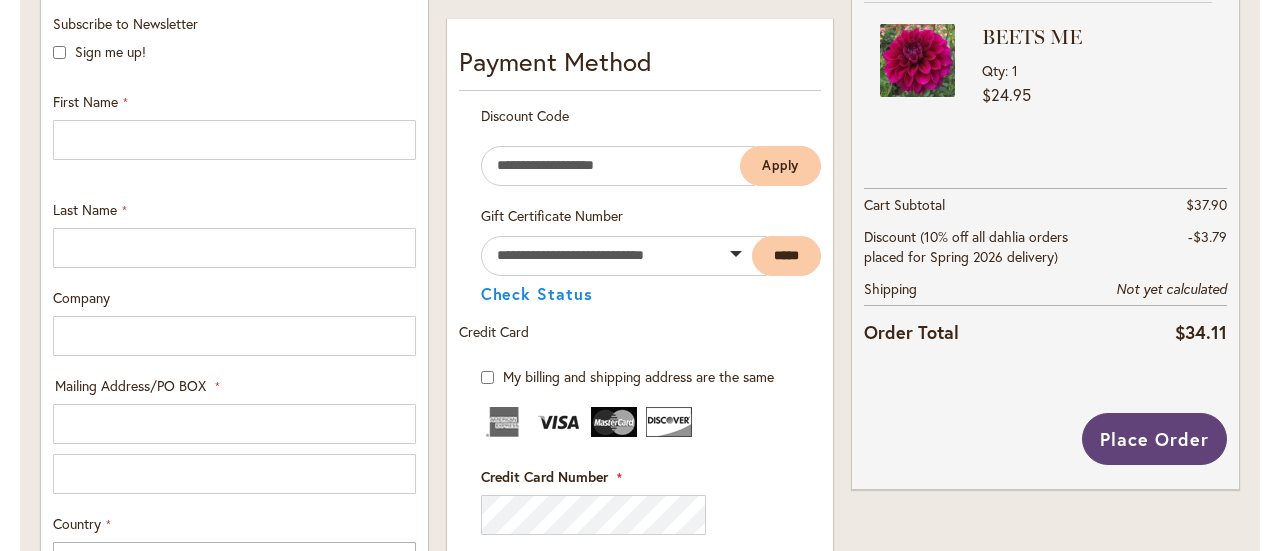 scroll, scrollTop: 689, scrollLeft: 0, axis: vertical 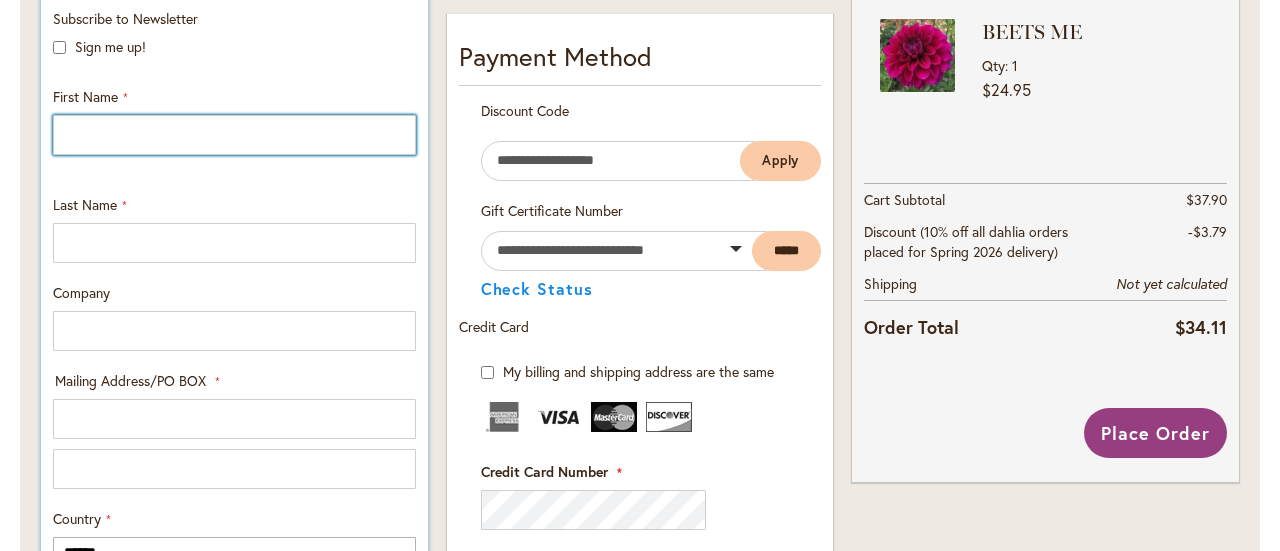 click on "First Name" at bounding box center (234, 135) 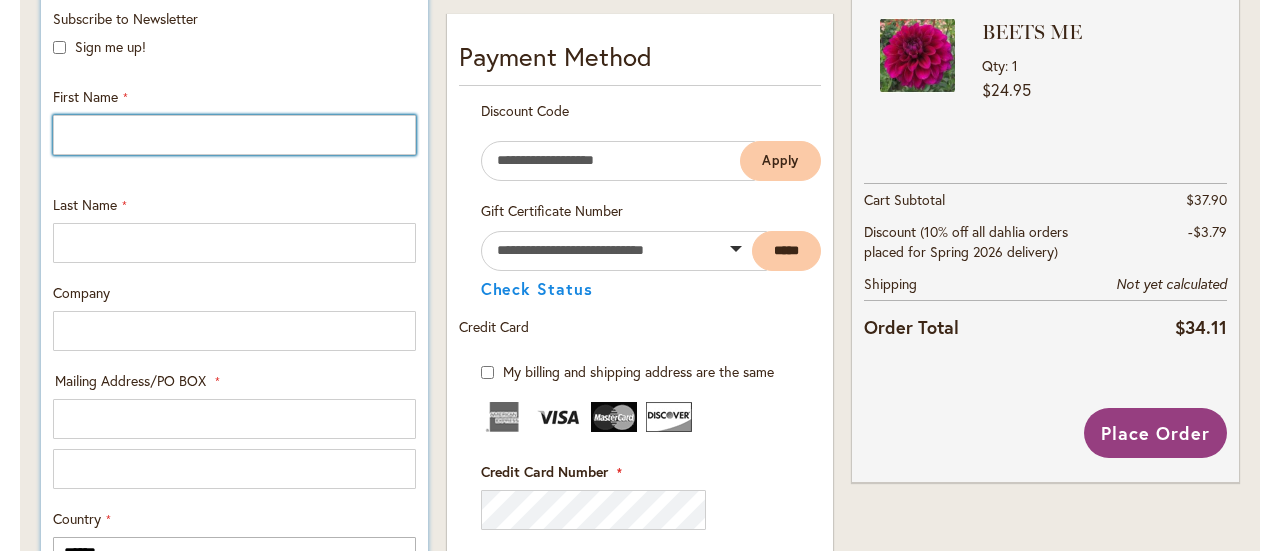 type on "******" 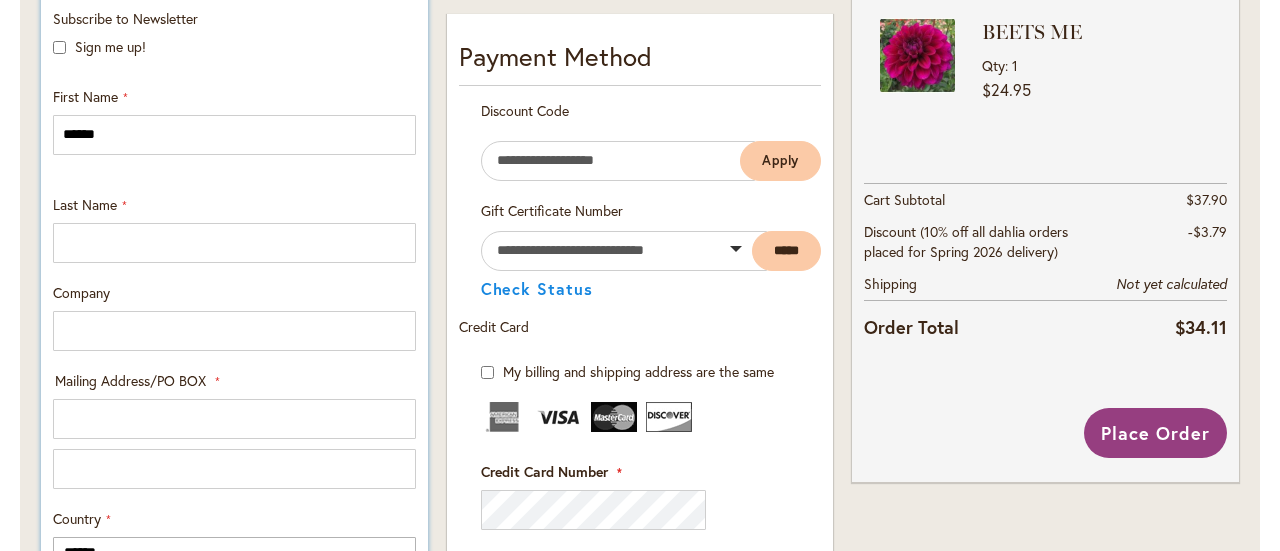 type on "*******" 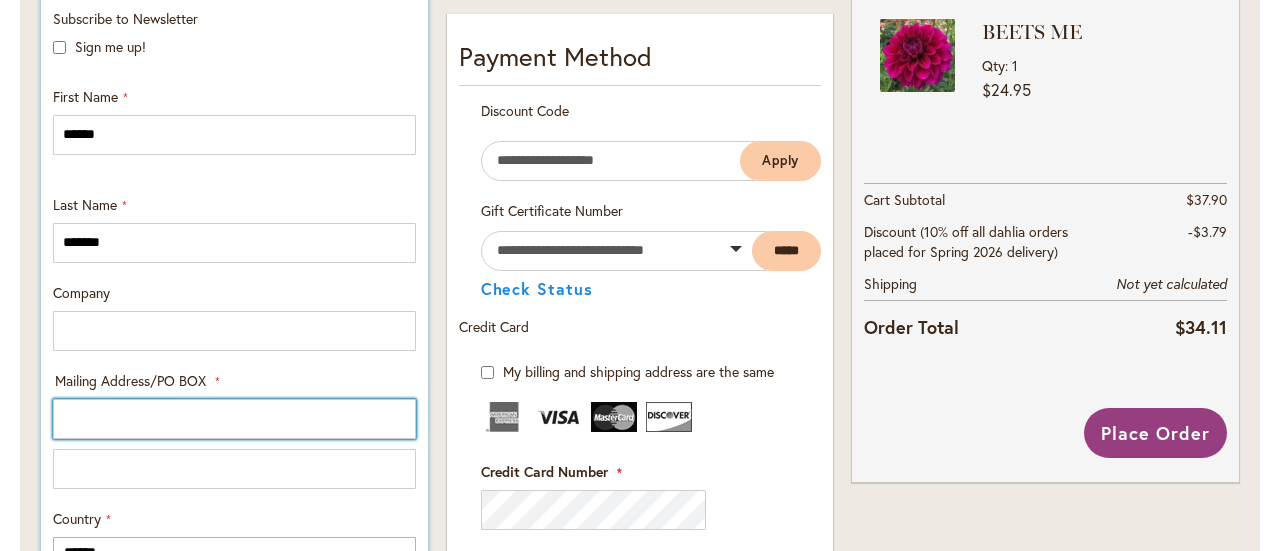 type on "**********" 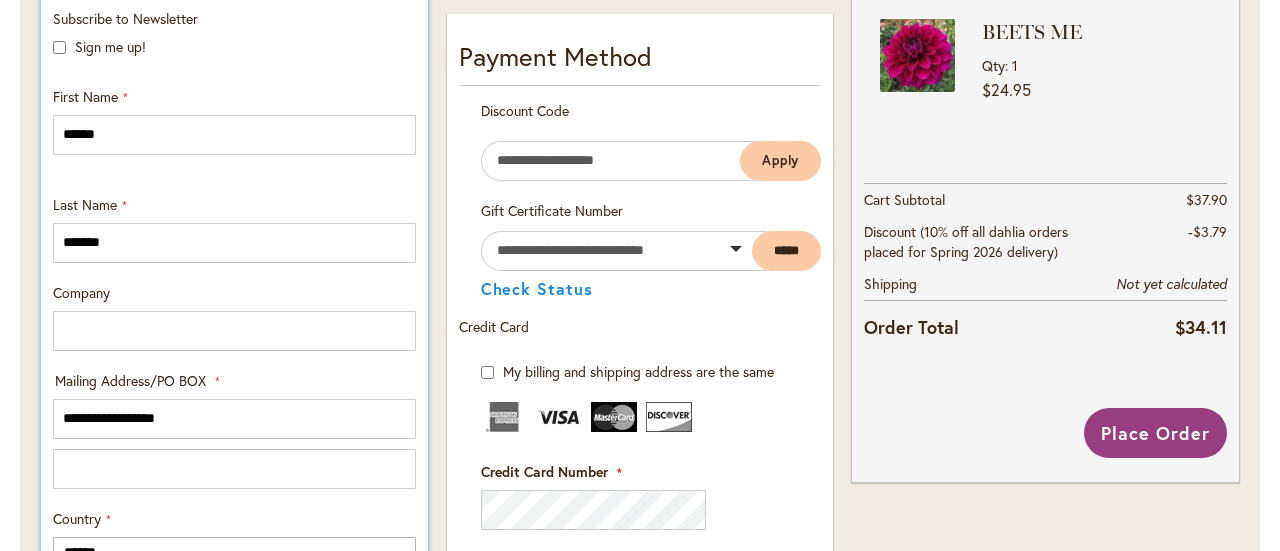select on "**" 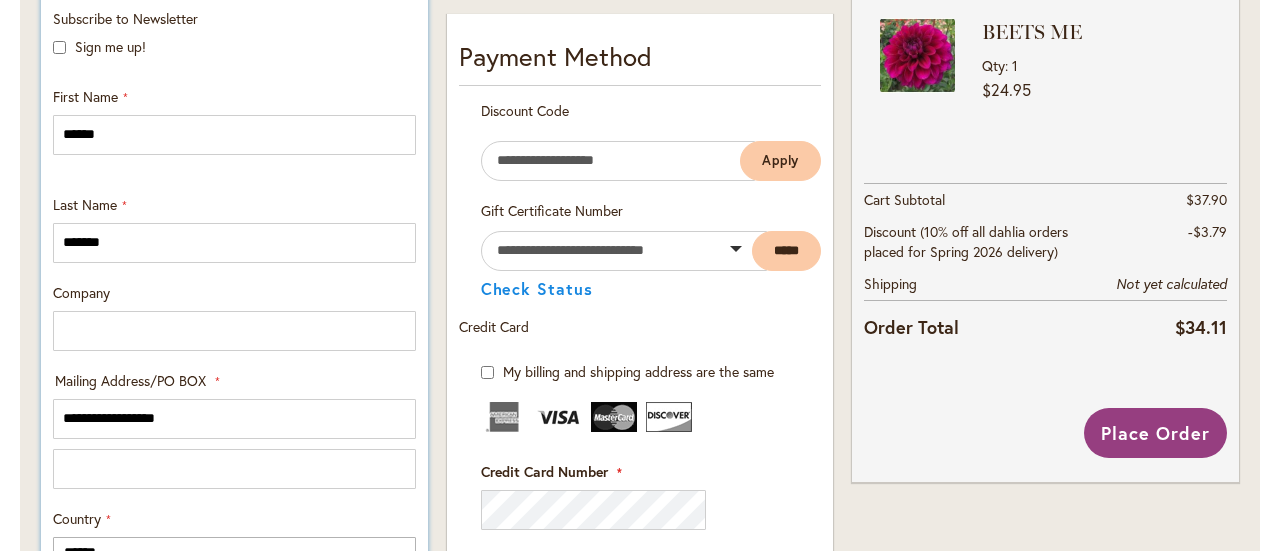 type on "*****" 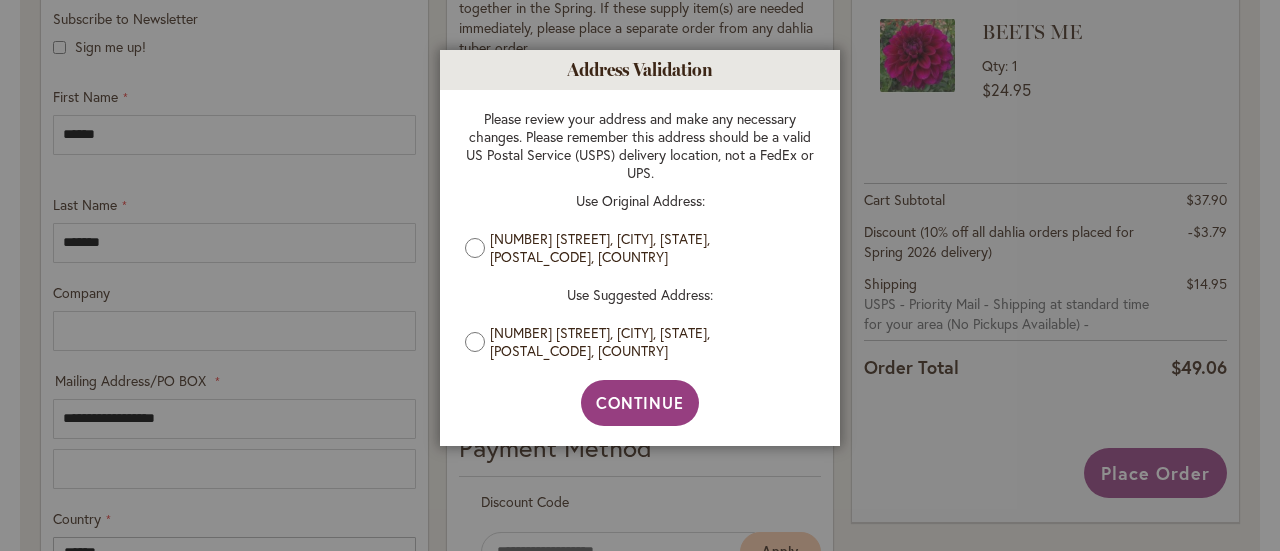 click on "6501 NW BERNIE DR, VANCOUVER, Washington, 98663-1028, United States" at bounding box center (647, 342) 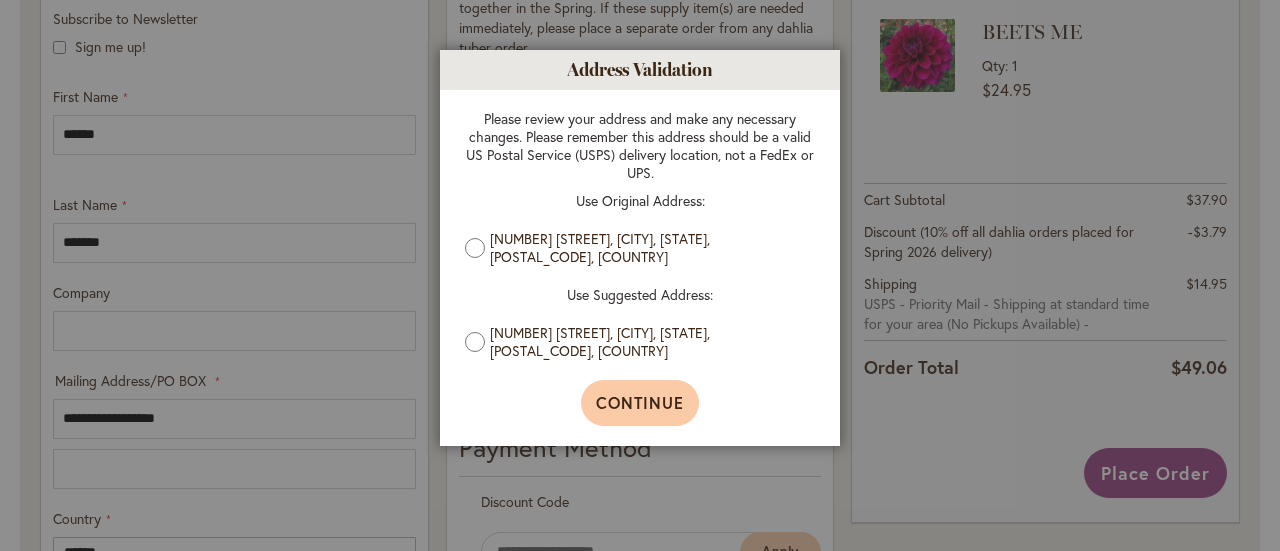 click on "Continue" at bounding box center [640, 403] 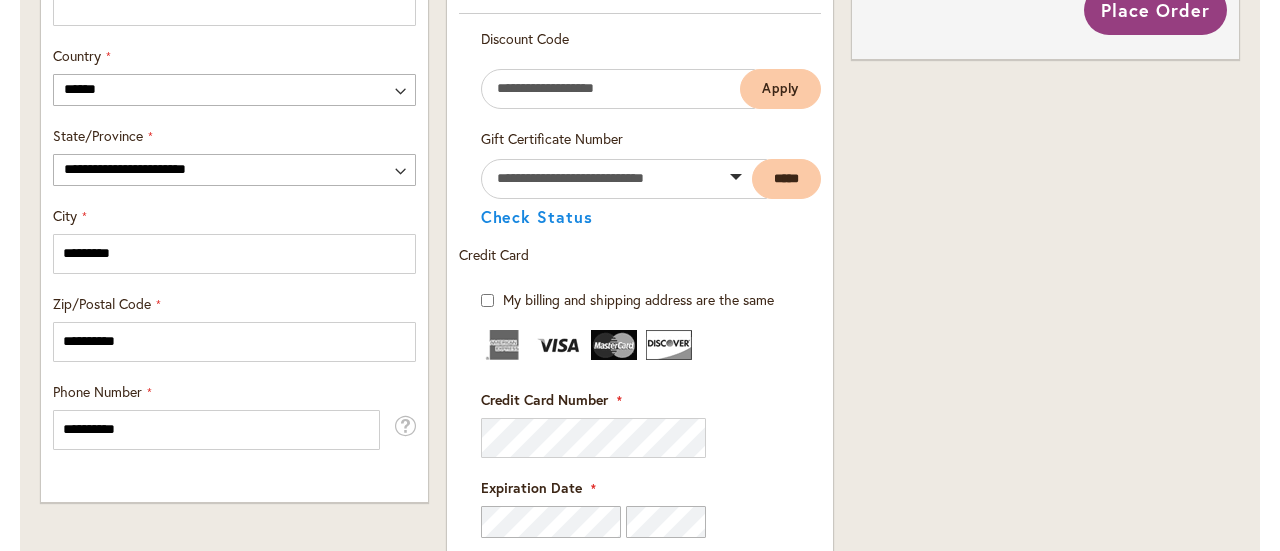 scroll, scrollTop: 1183, scrollLeft: 0, axis: vertical 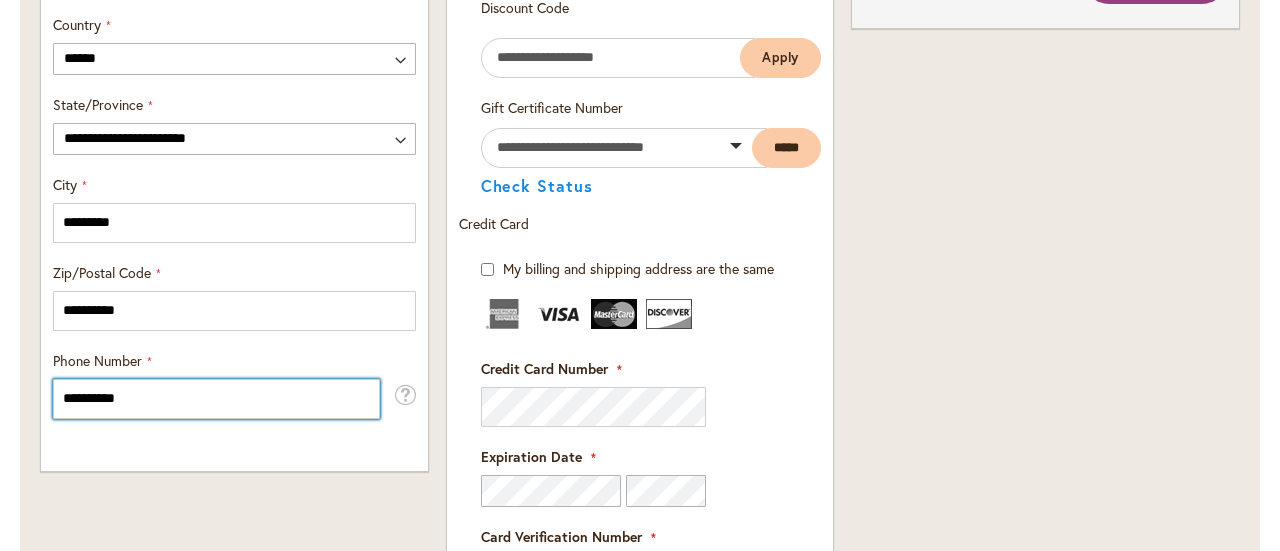 drag, startPoint x: 135, startPoint y: 396, endPoint x: 20, endPoint y: 391, distance: 115.10864 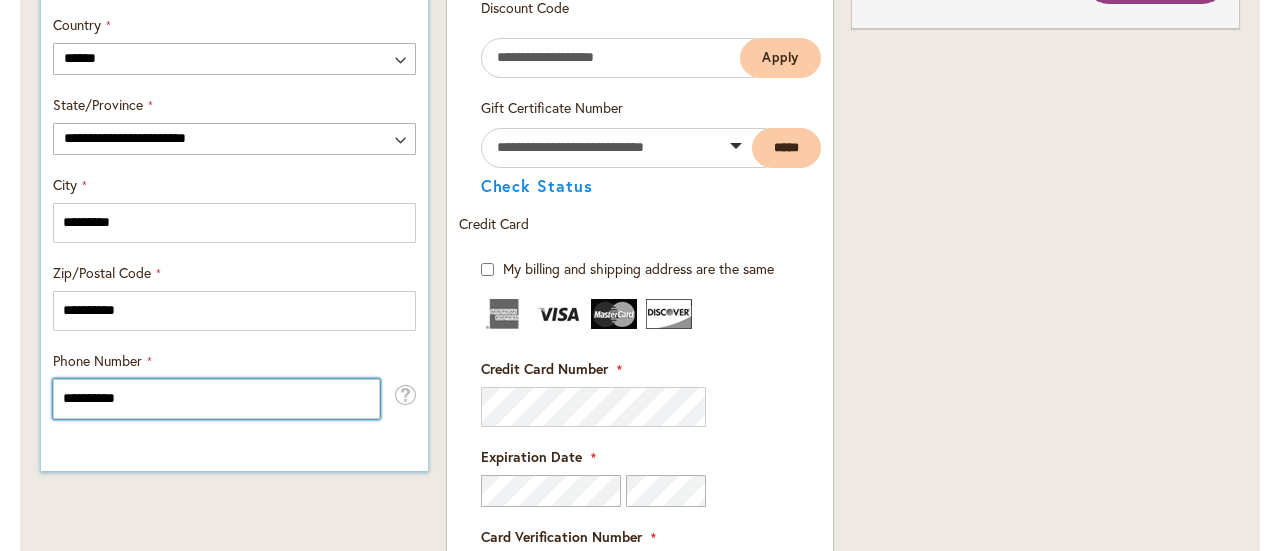 type on "**********" 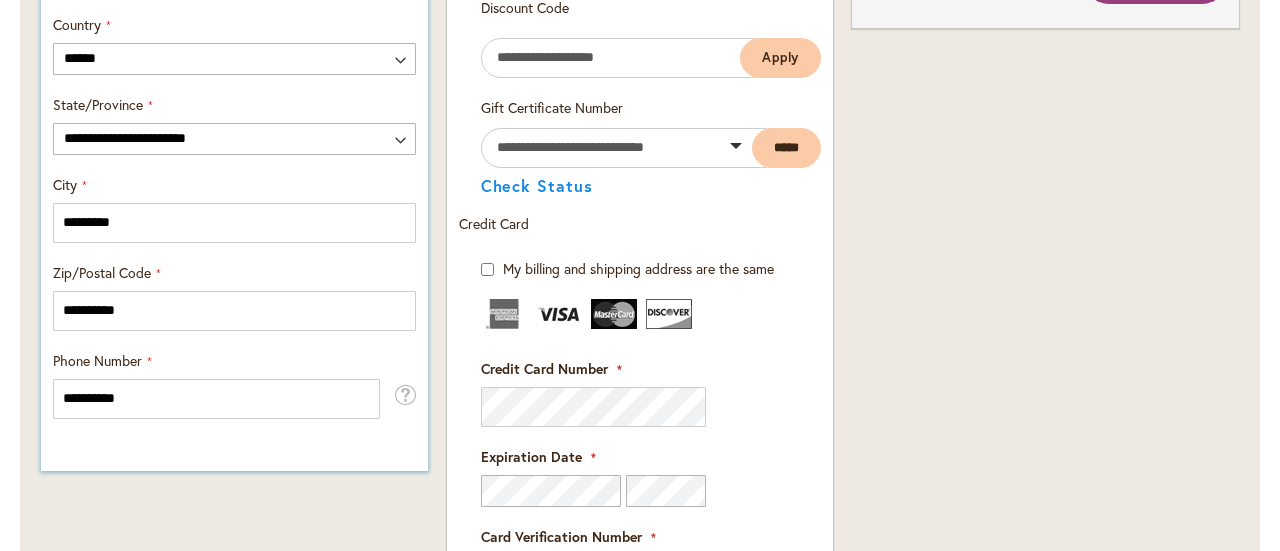 click on "**********" at bounding box center [234, -146] 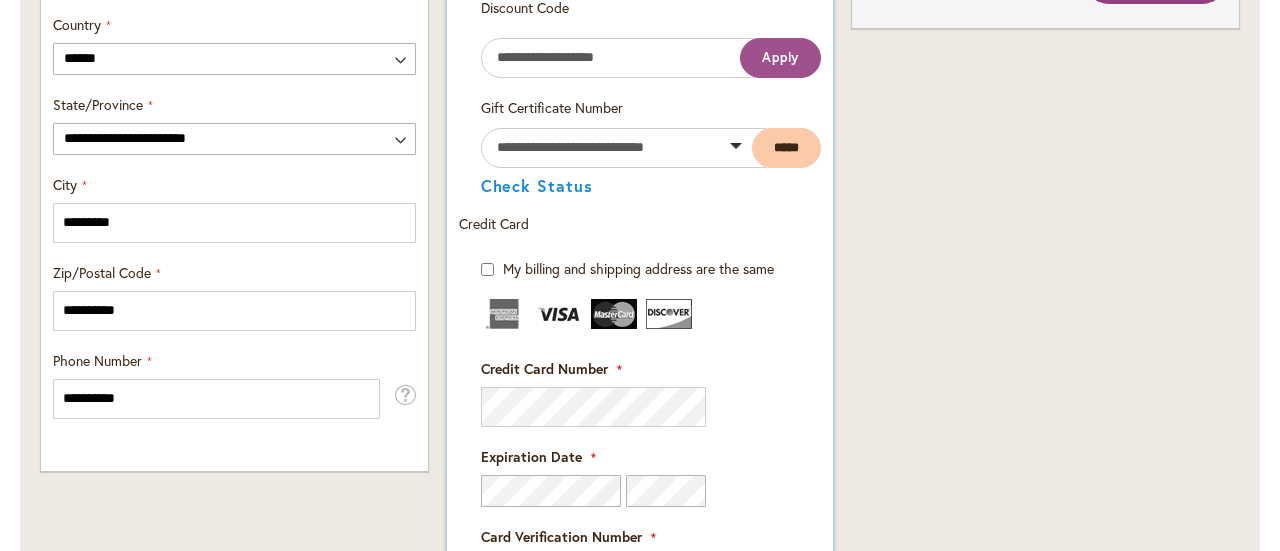click on "Apply" at bounding box center [781, 57] 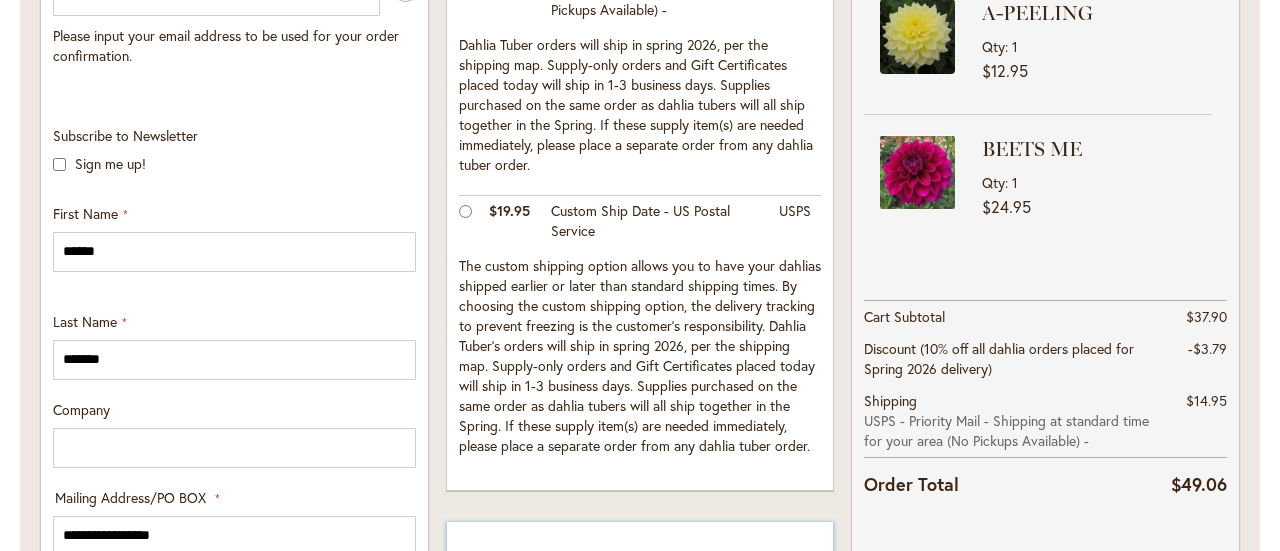scroll, scrollTop: 0, scrollLeft: 0, axis: both 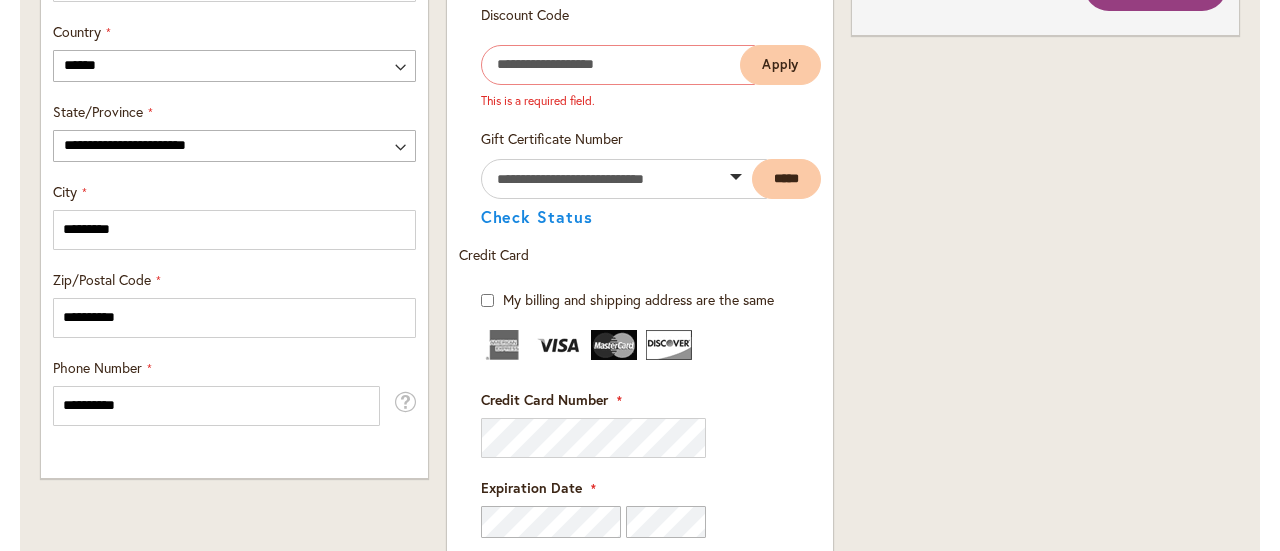 drag, startPoint x: 559, startPoint y: 411, endPoint x: 885, endPoint y: 237, distance: 369.52942 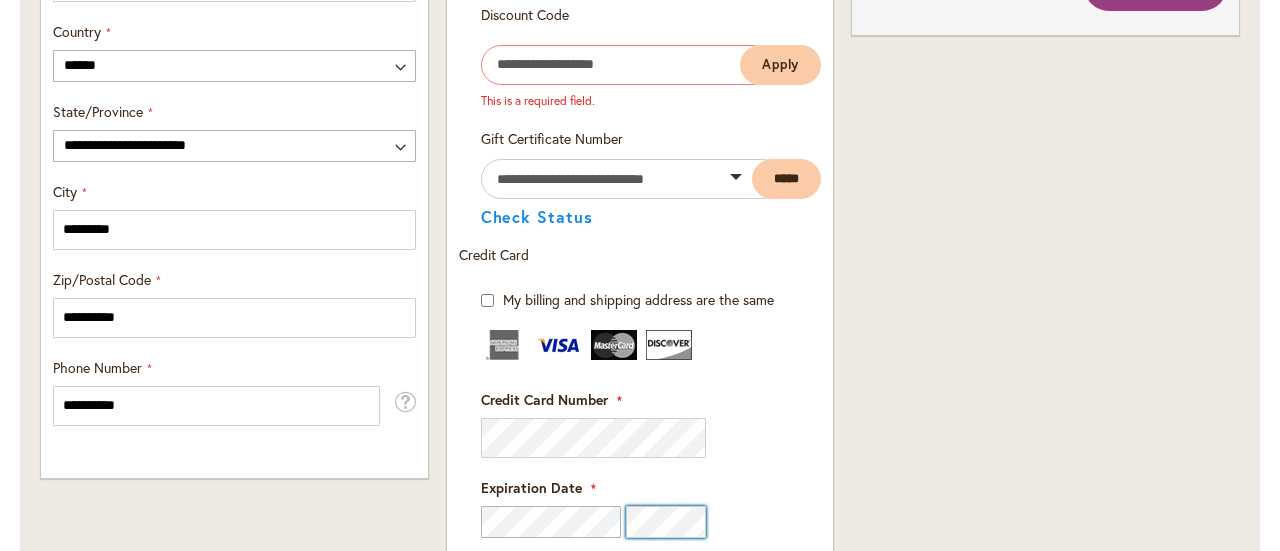 scroll, scrollTop: 1357, scrollLeft: 0, axis: vertical 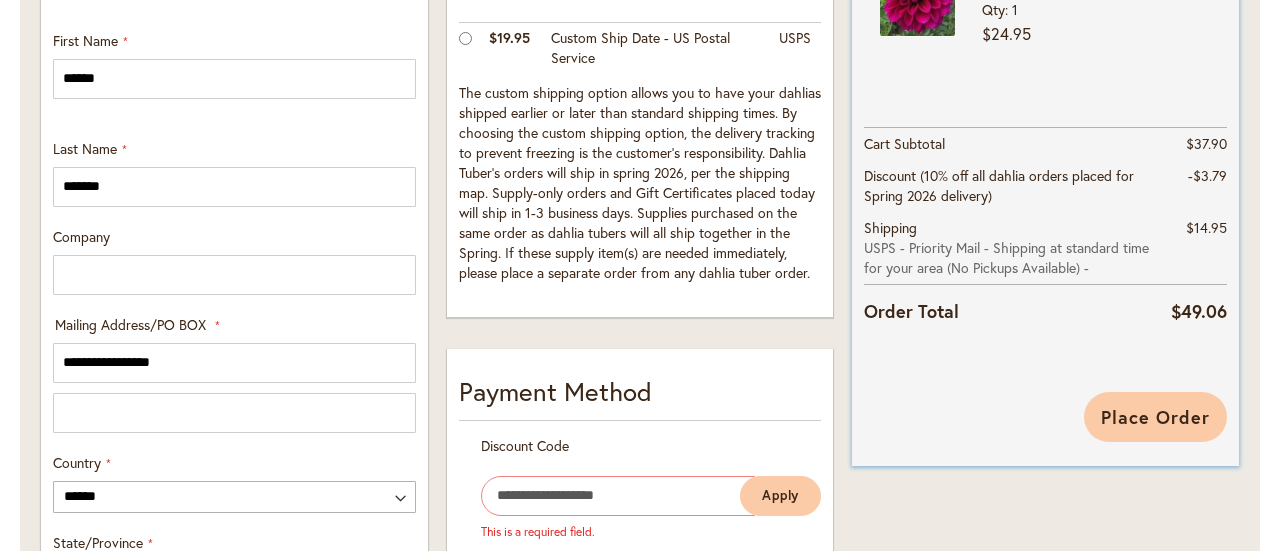 click on "Place Order" at bounding box center [1155, 417] 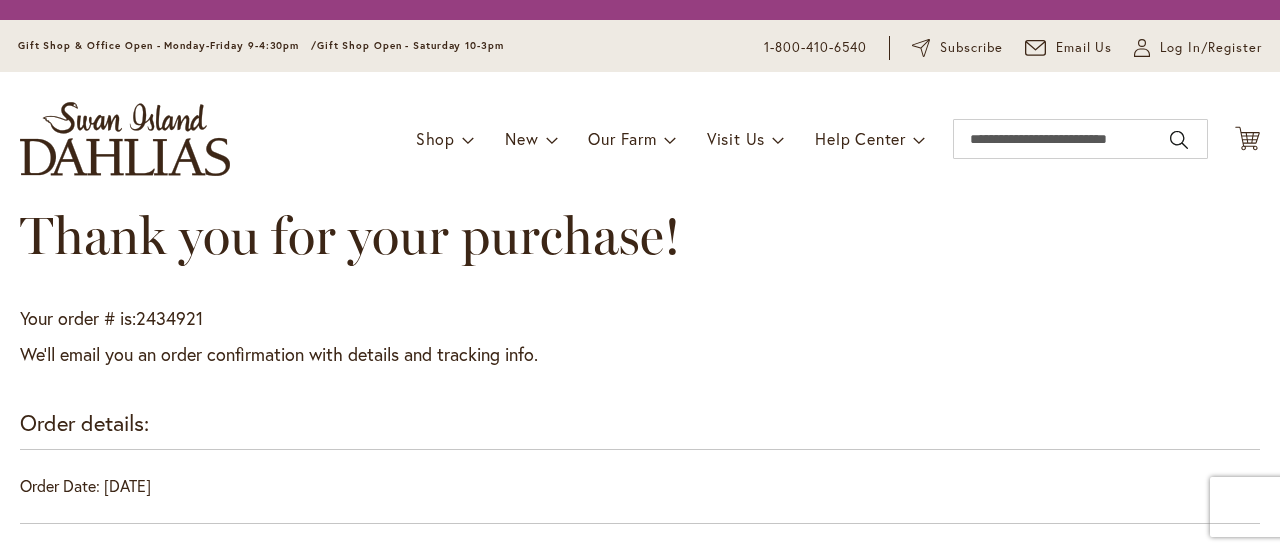 scroll, scrollTop: 0, scrollLeft: 0, axis: both 